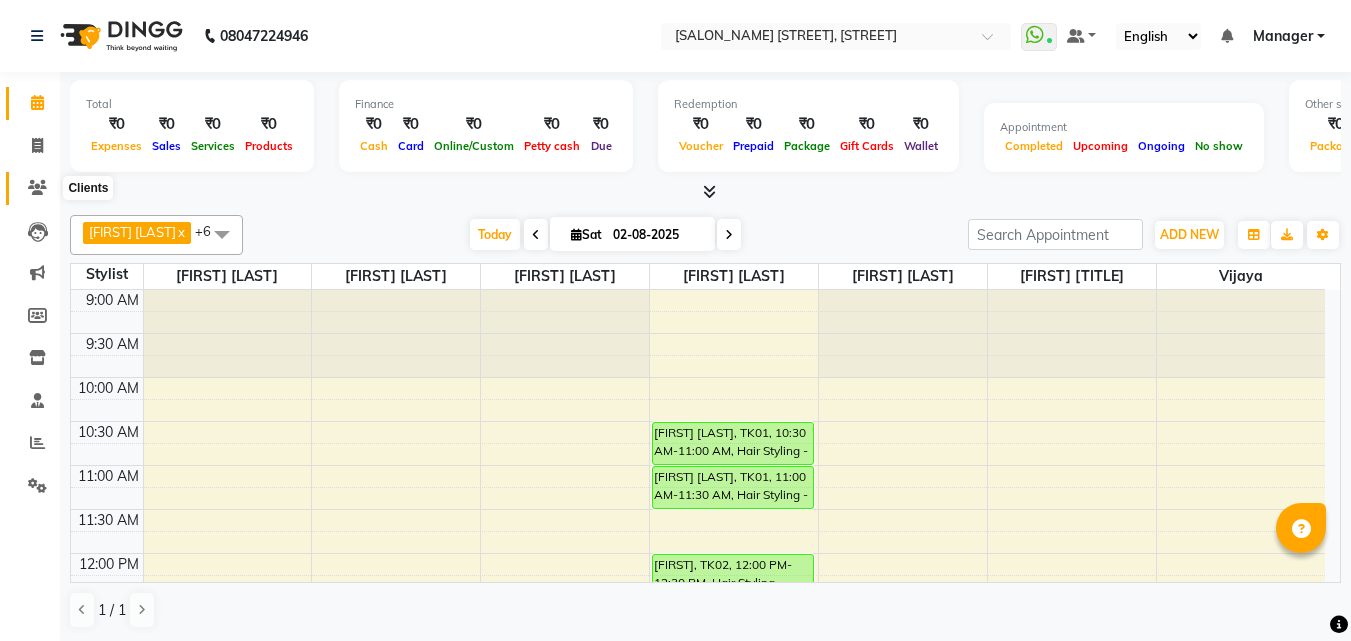 scroll, scrollTop: 0, scrollLeft: 0, axis: both 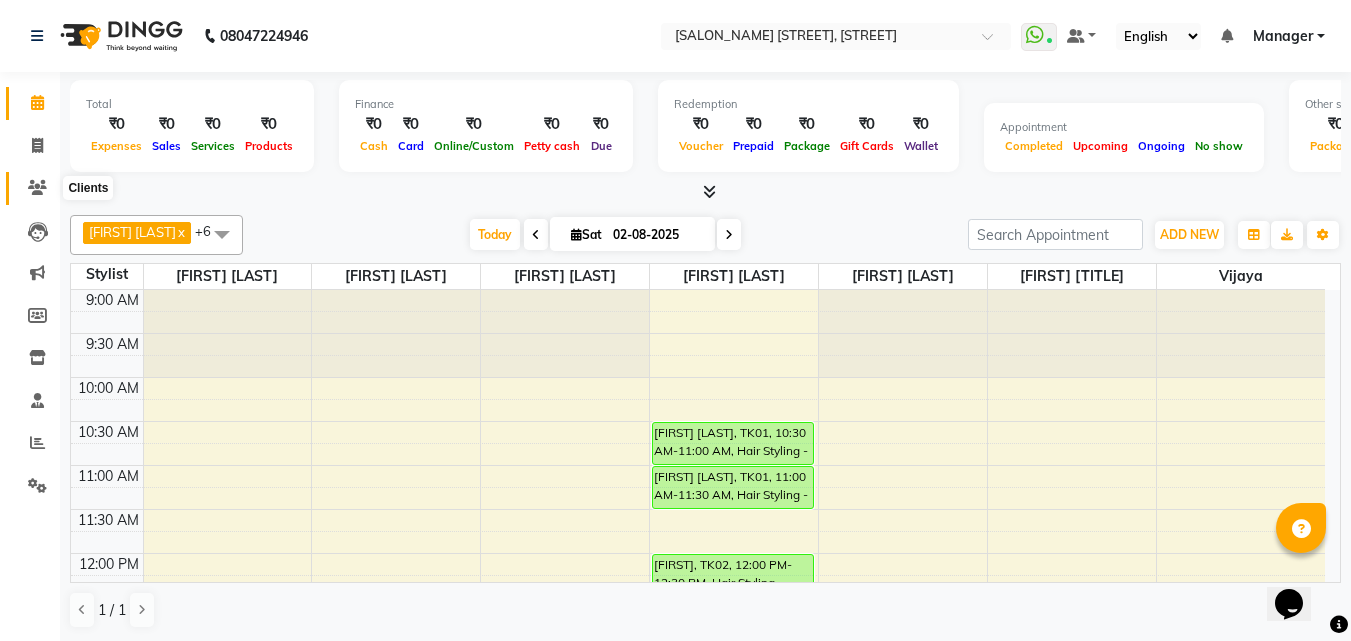 click 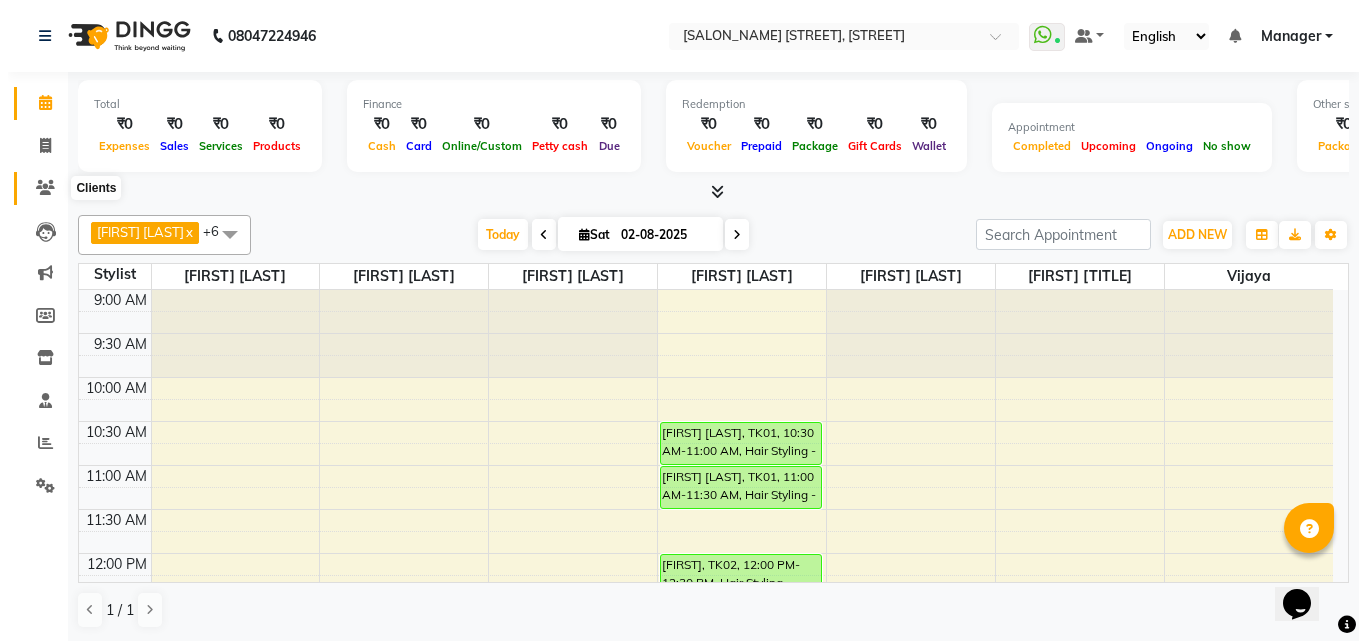 scroll, scrollTop: 0, scrollLeft: 0, axis: both 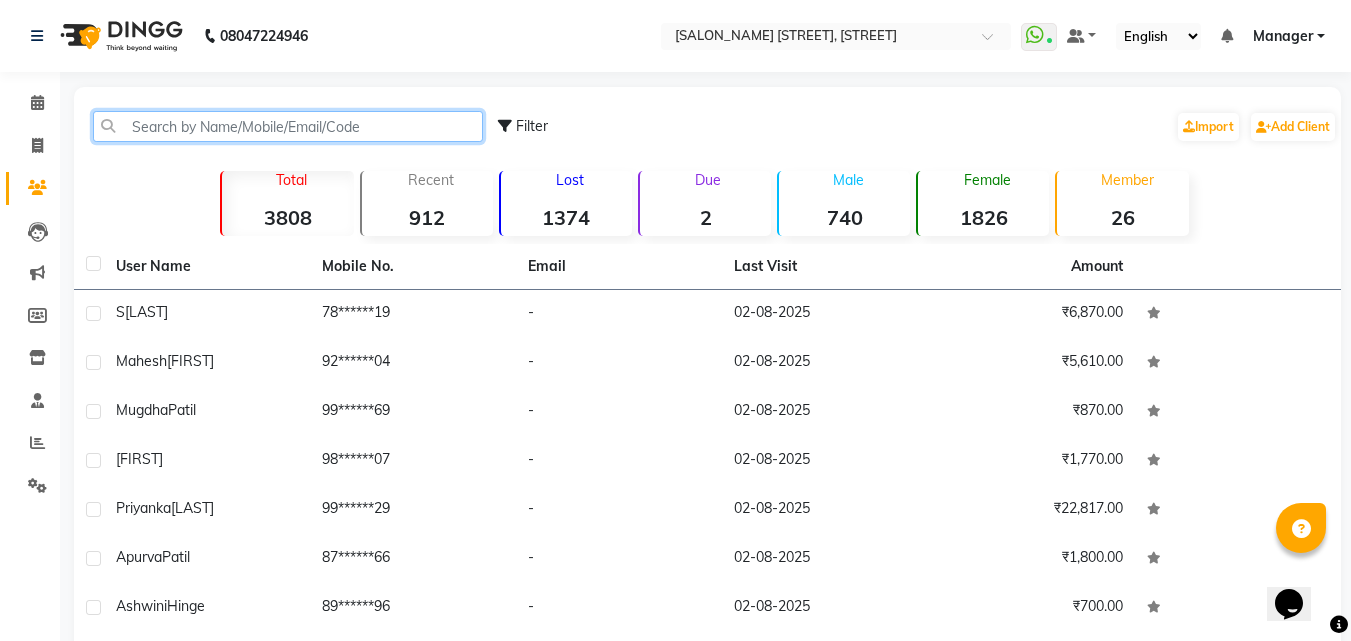 click 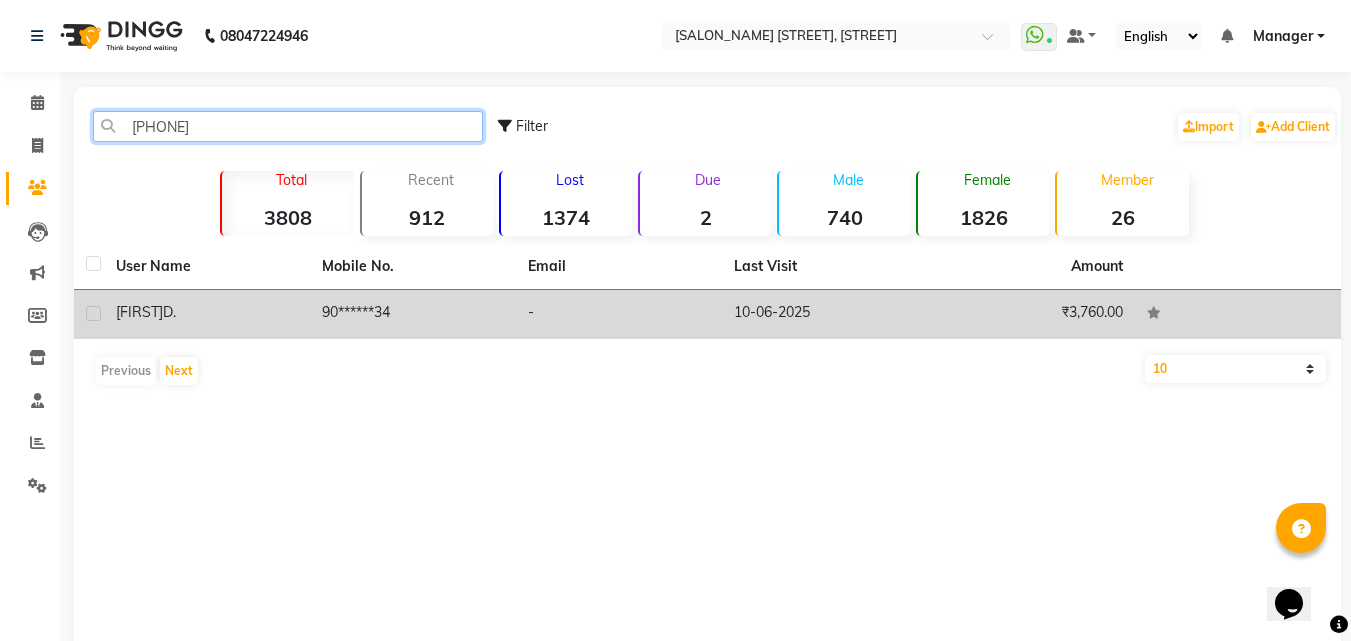 type on "[PHONE]" 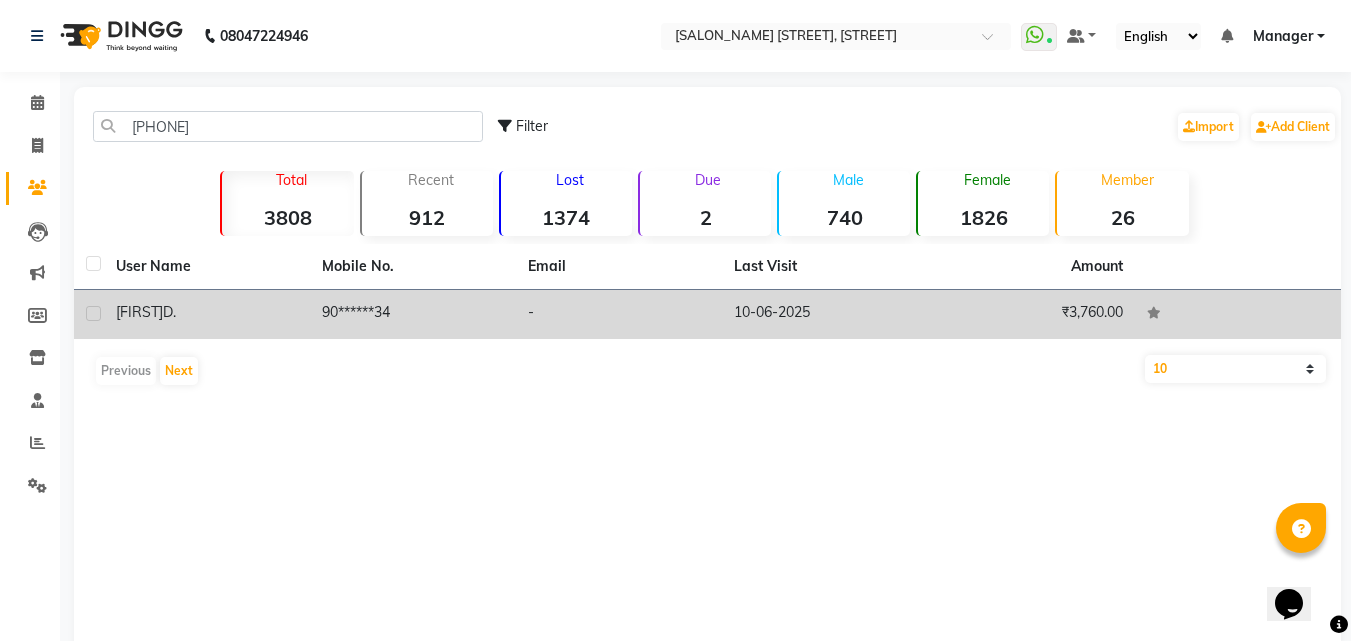click on "10-06-2025" 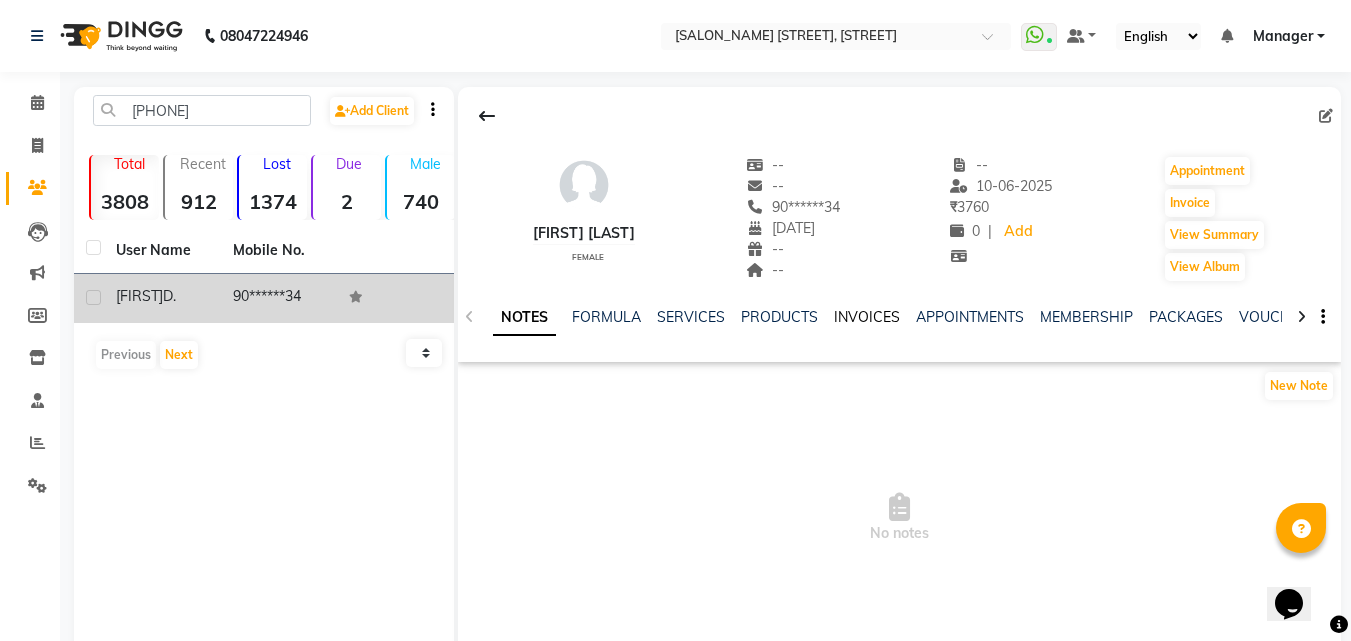 click on "INVOICES" 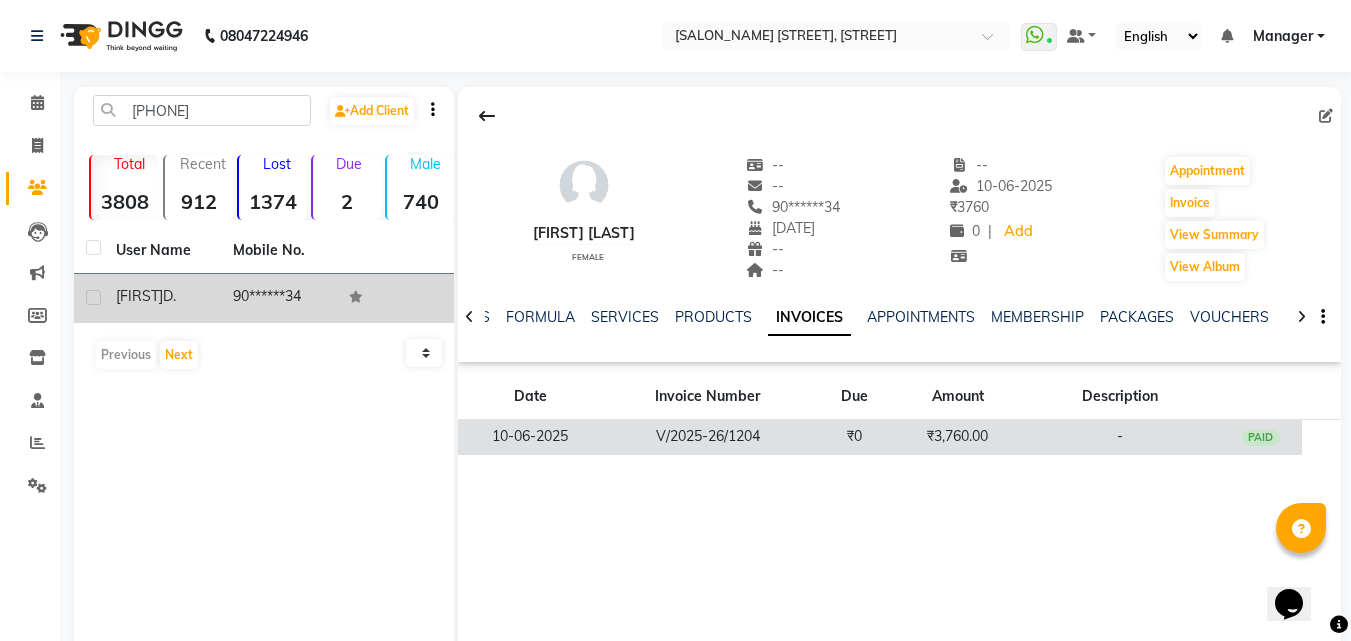 click on "₹3,760.00" 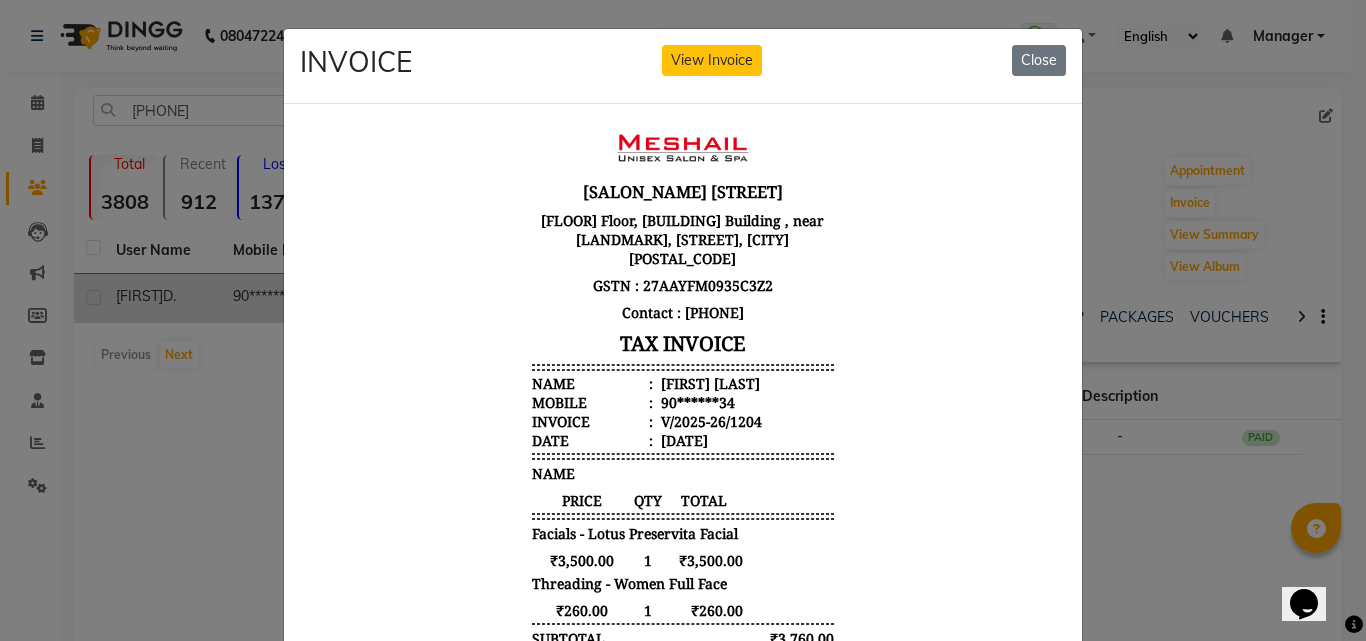 scroll, scrollTop: 16, scrollLeft: 0, axis: vertical 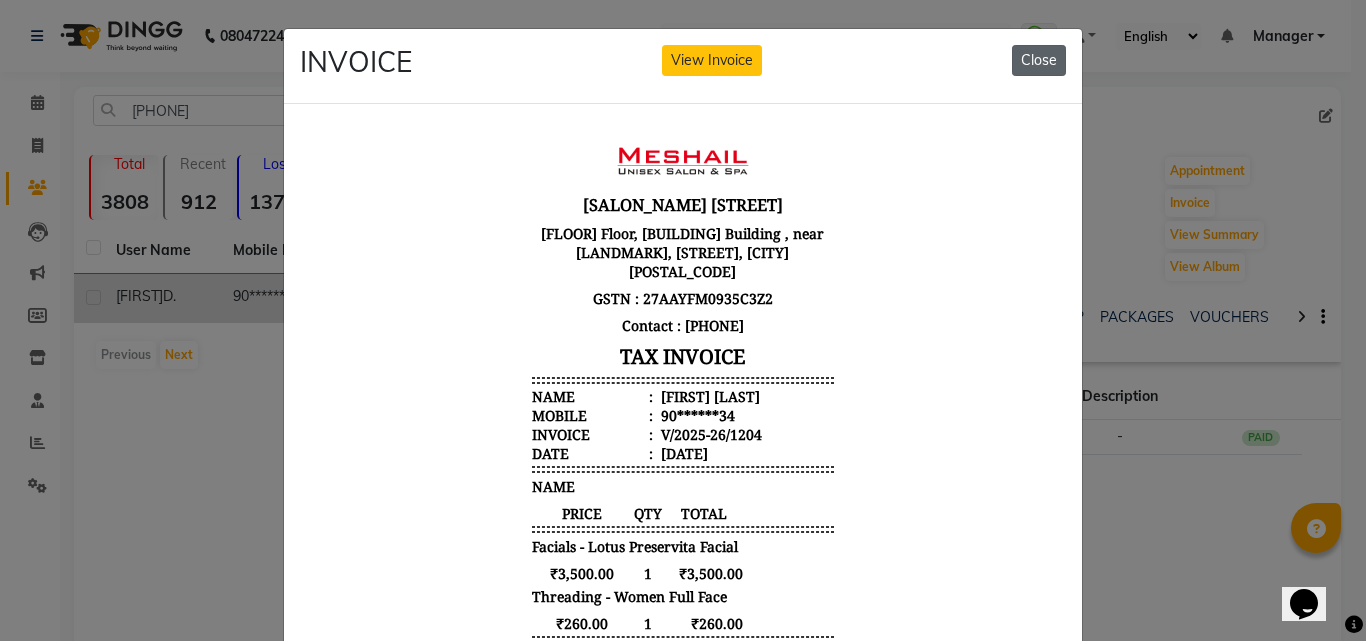 click on "Close" 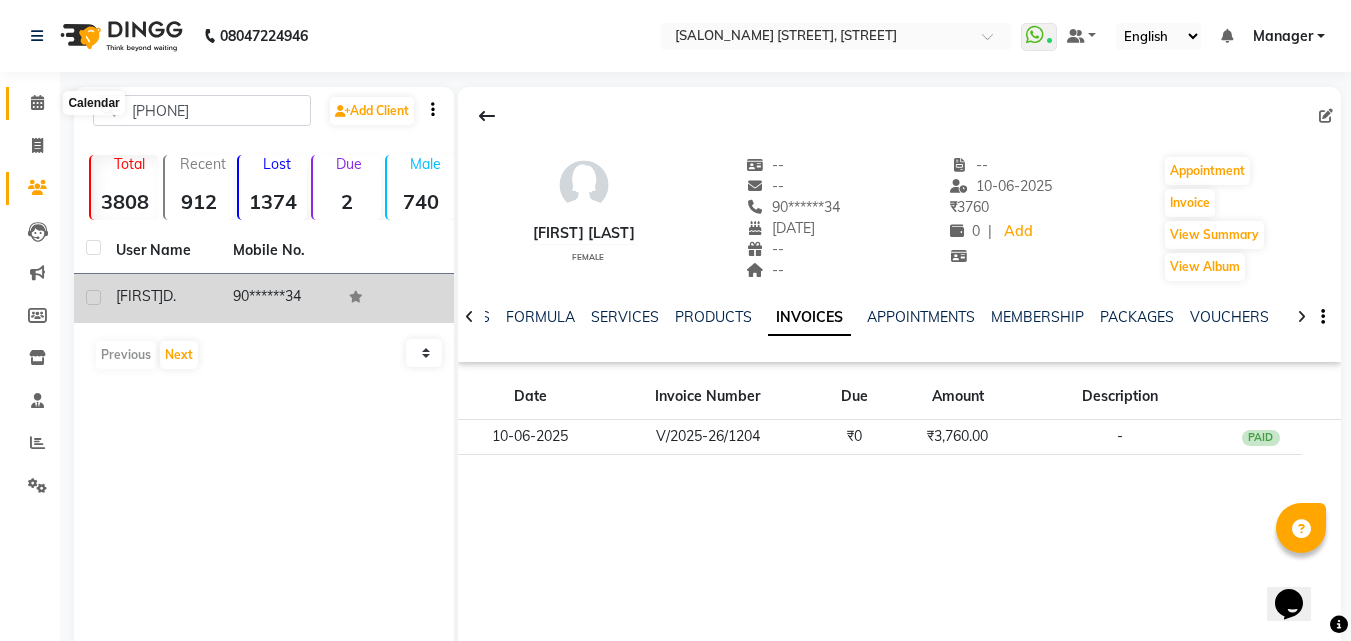 click 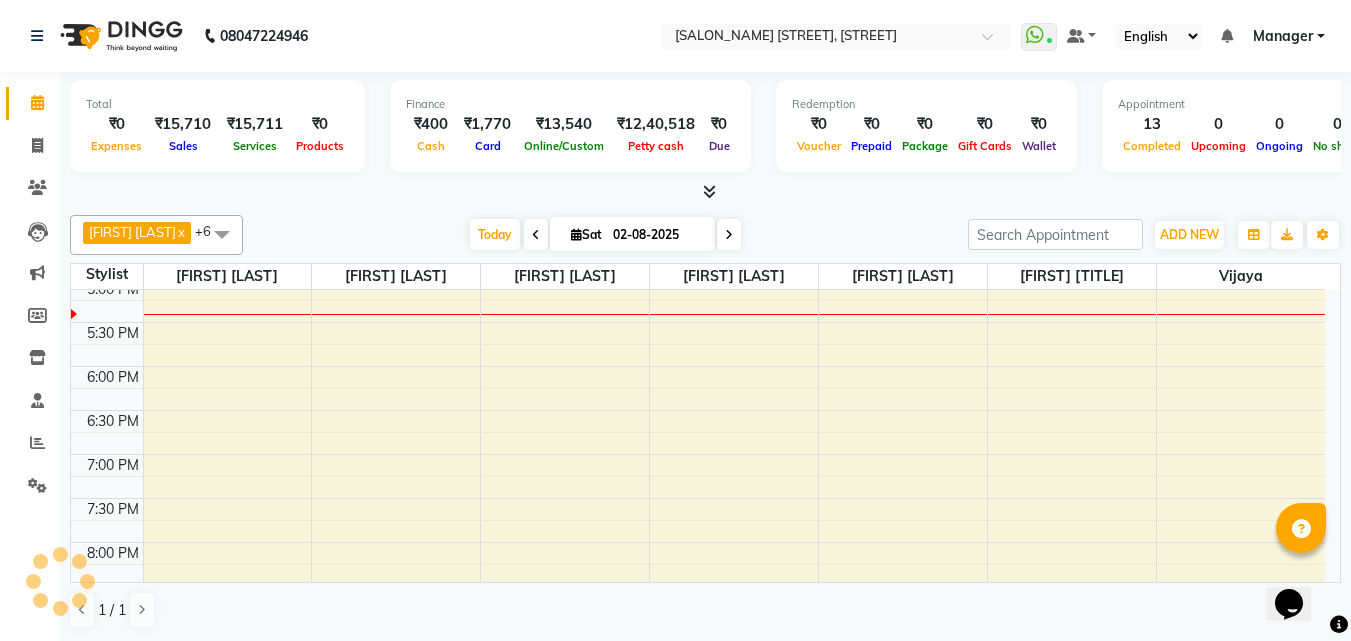 scroll, scrollTop: 0, scrollLeft: 0, axis: both 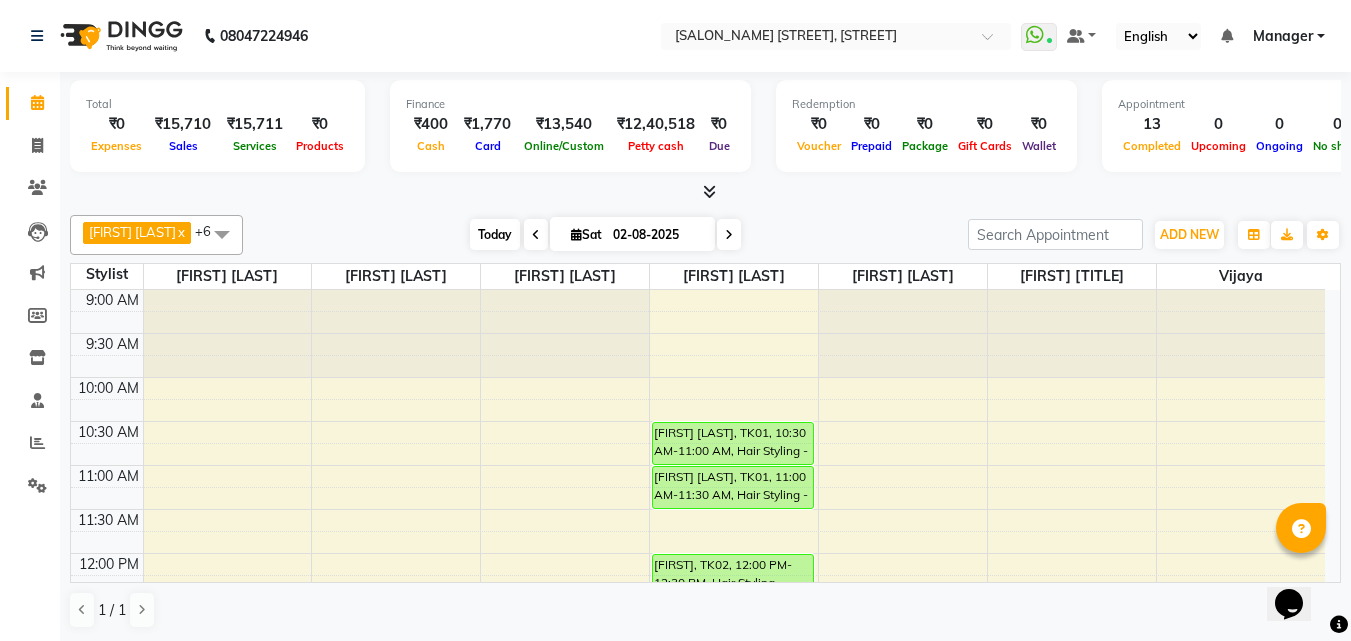 click on "Today" at bounding box center (495, 234) 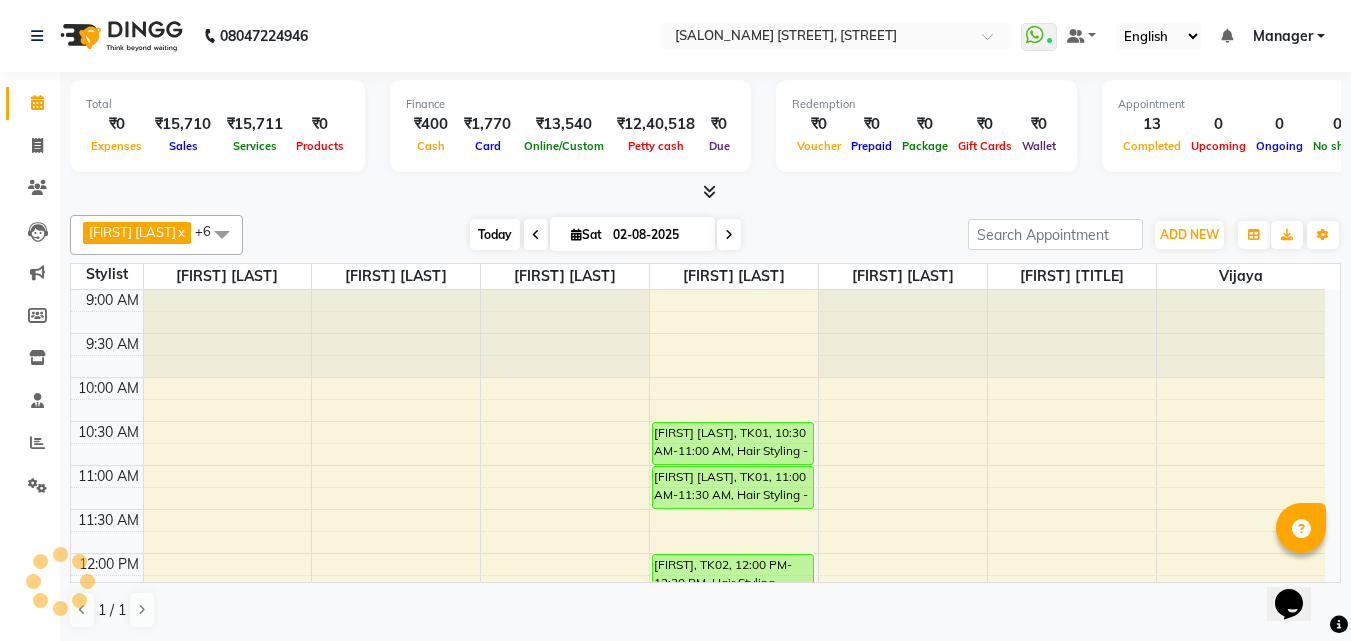 scroll, scrollTop: 705, scrollLeft: 0, axis: vertical 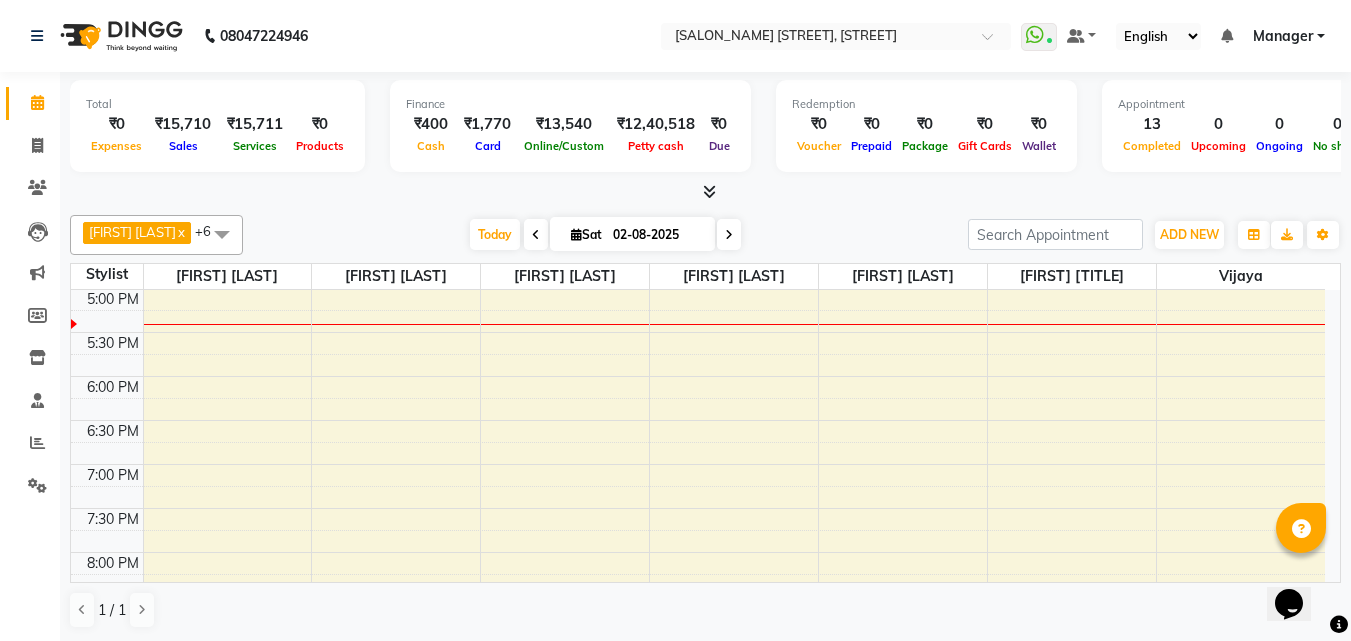 click on "Sat" at bounding box center [586, 234] 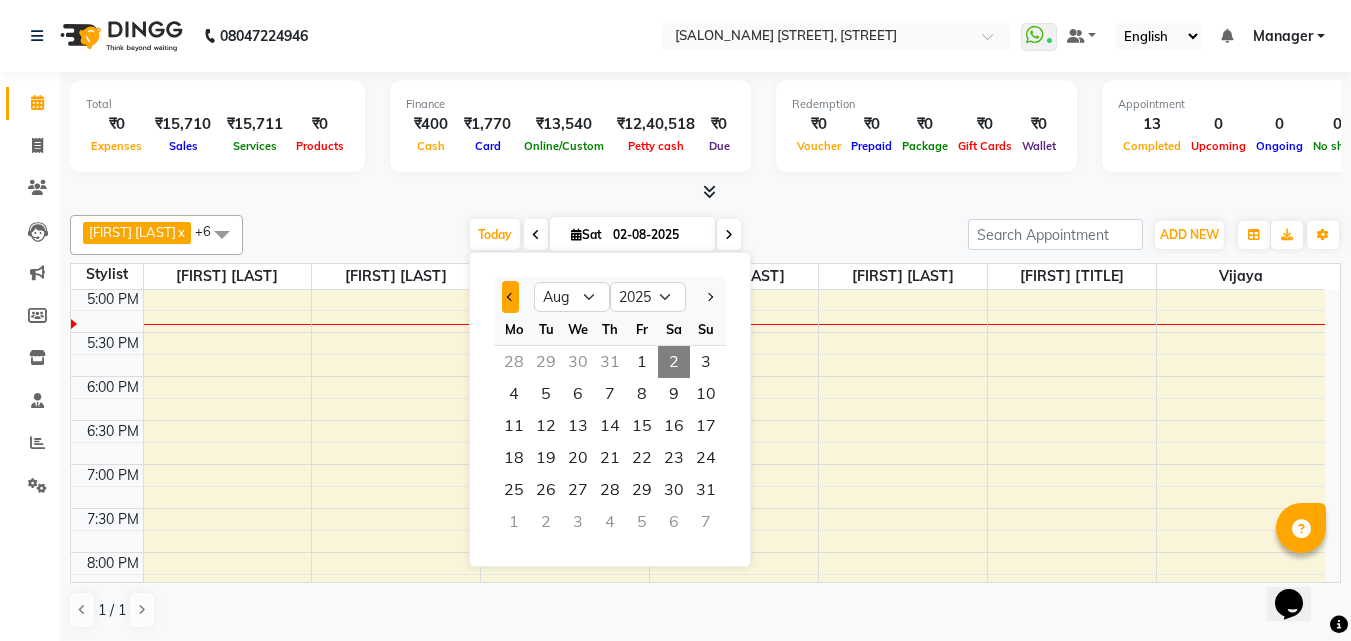 click at bounding box center [510, 297] 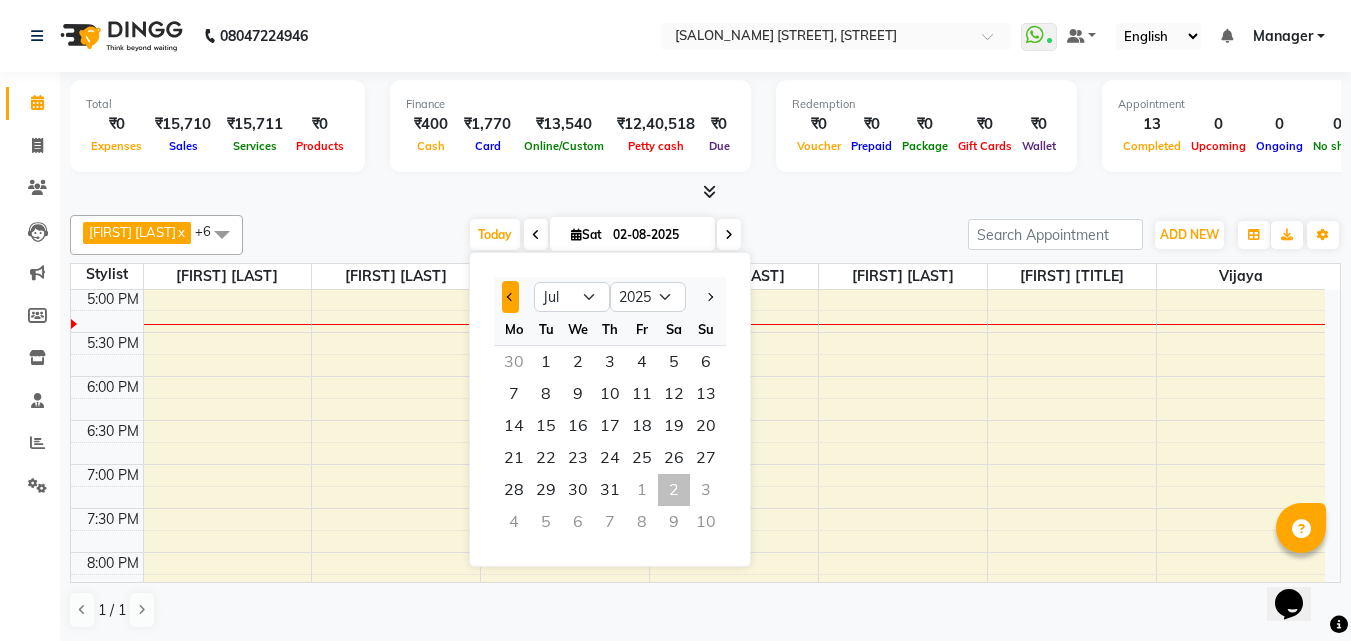click at bounding box center [510, 297] 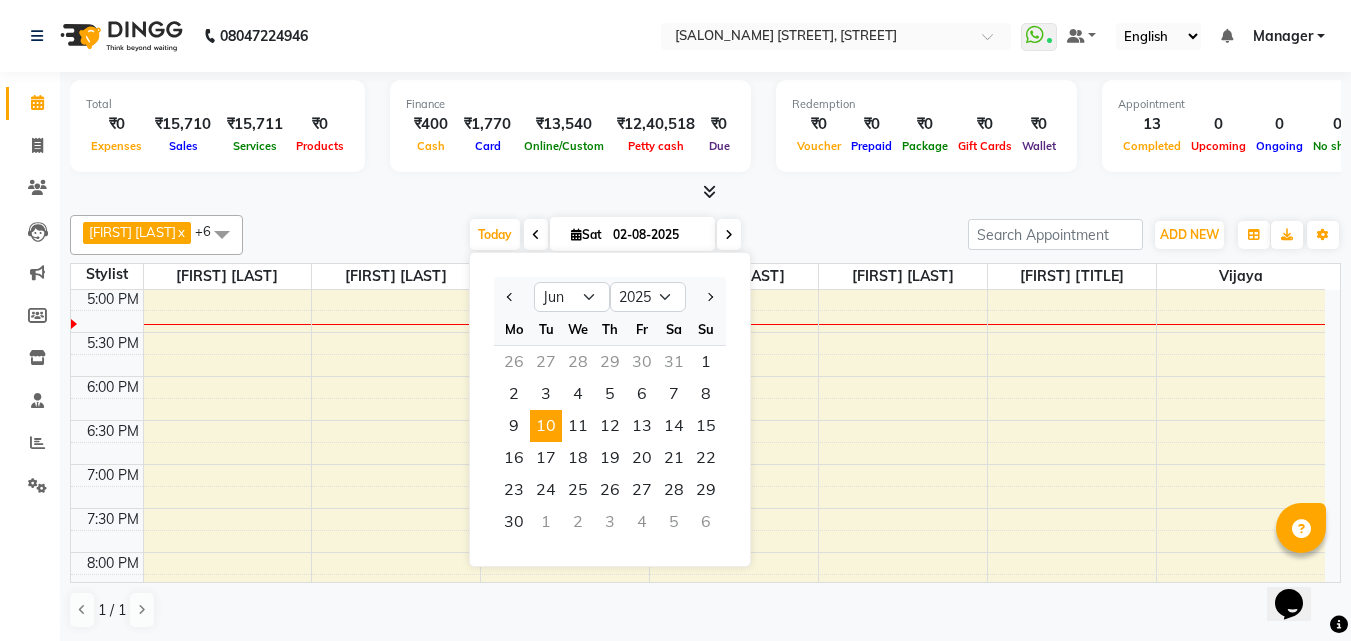 click on "10" at bounding box center [546, 426] 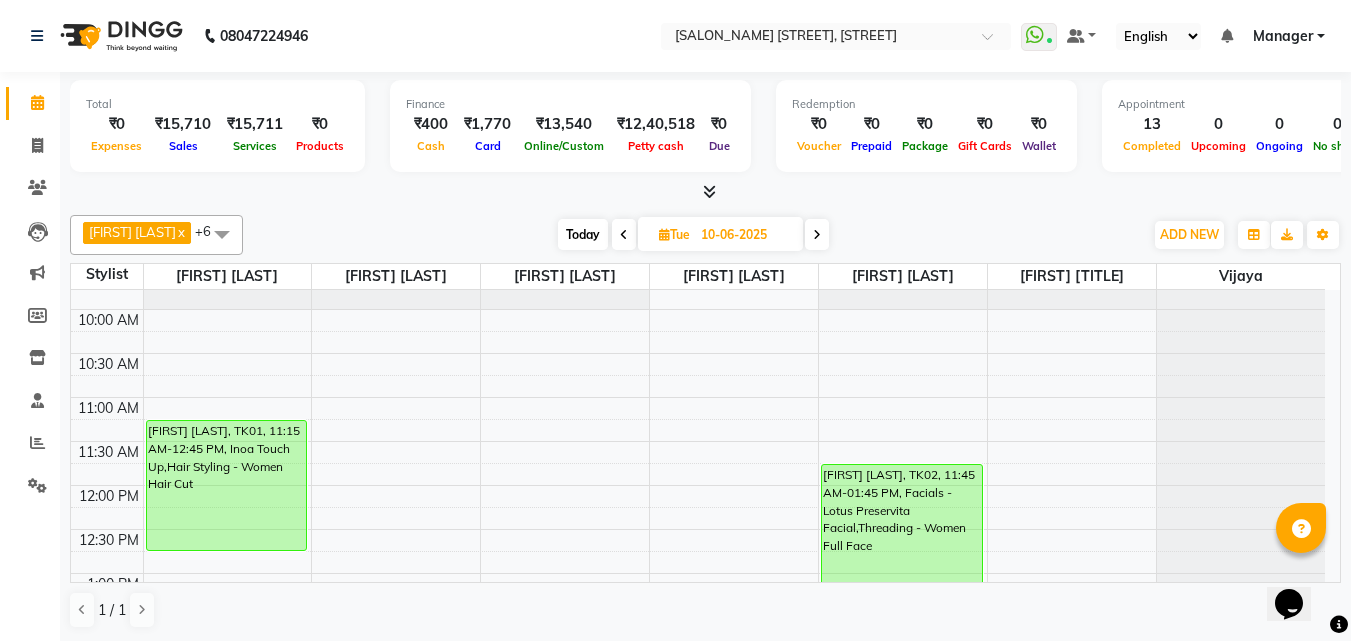 scroll, scrollTop: 51, scrollLeft: 0, axis: vertical 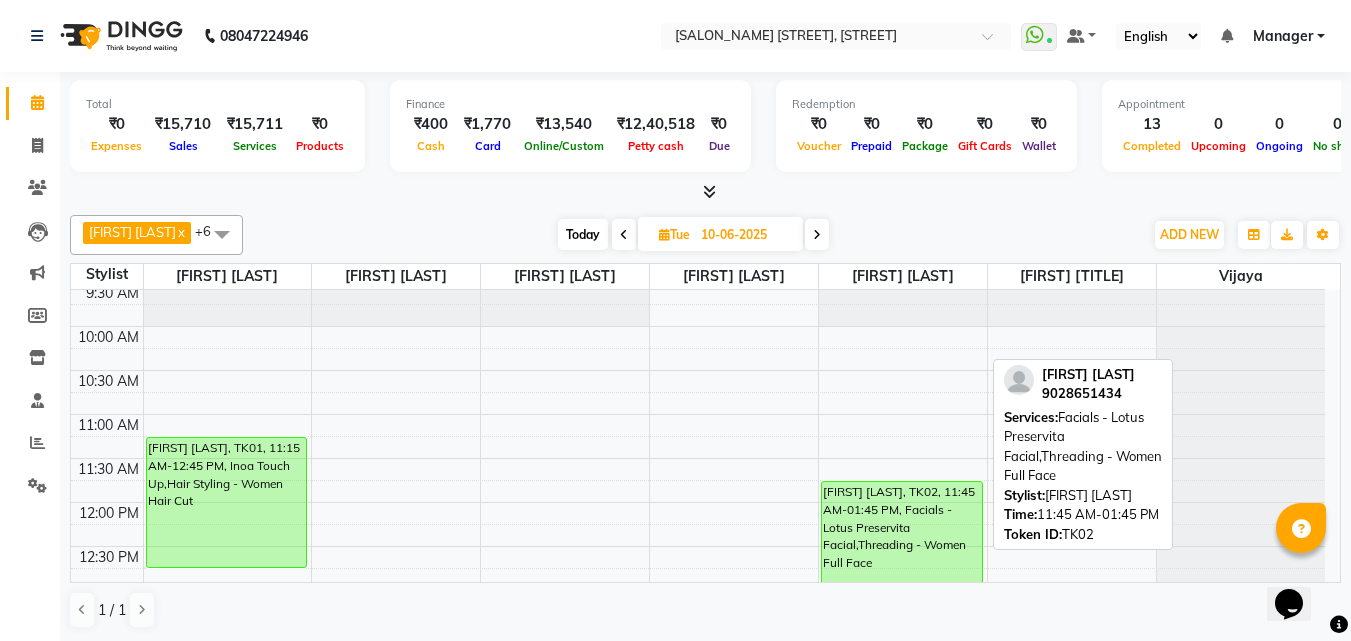 click on "[FIRST] [LAST], TK02, 11:45 AM-01:45 PM, Facials  - Lotus Preservita Facial,Threading - Women Full Face" at bounding box center [902, 568] 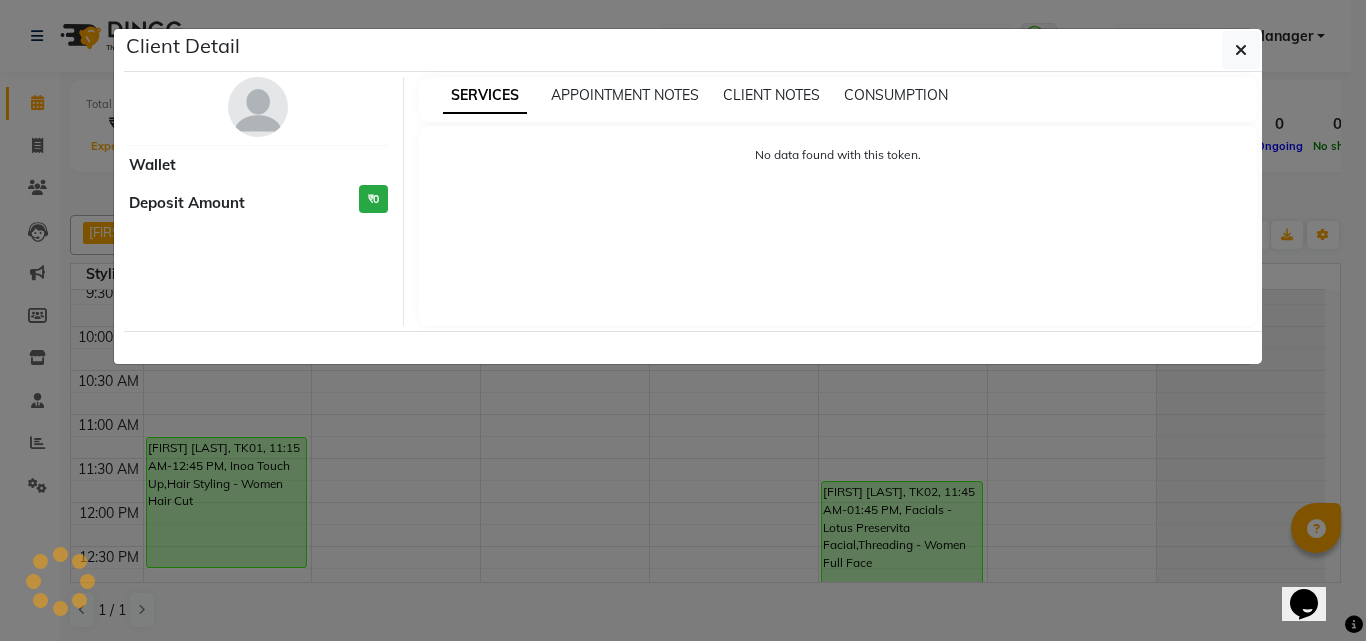 select on "3" 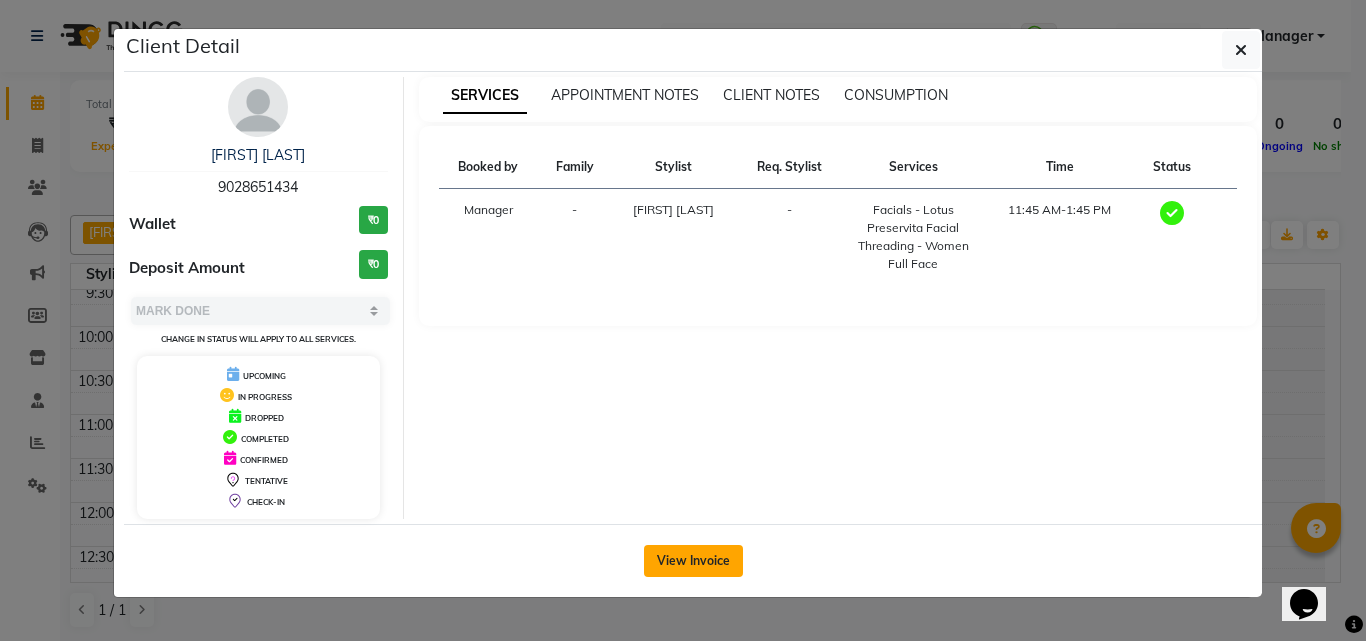 click on "View Invoice" 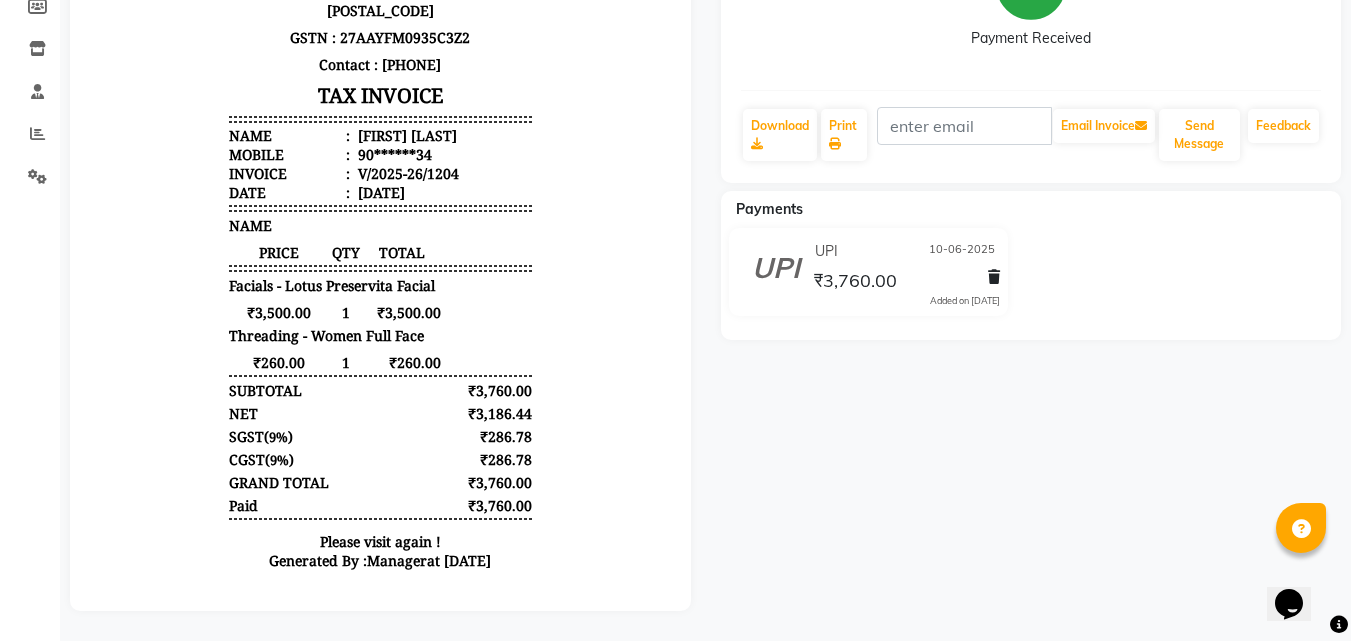 scroll, scrollTop: 0, scrollLeft: 0, axis: both 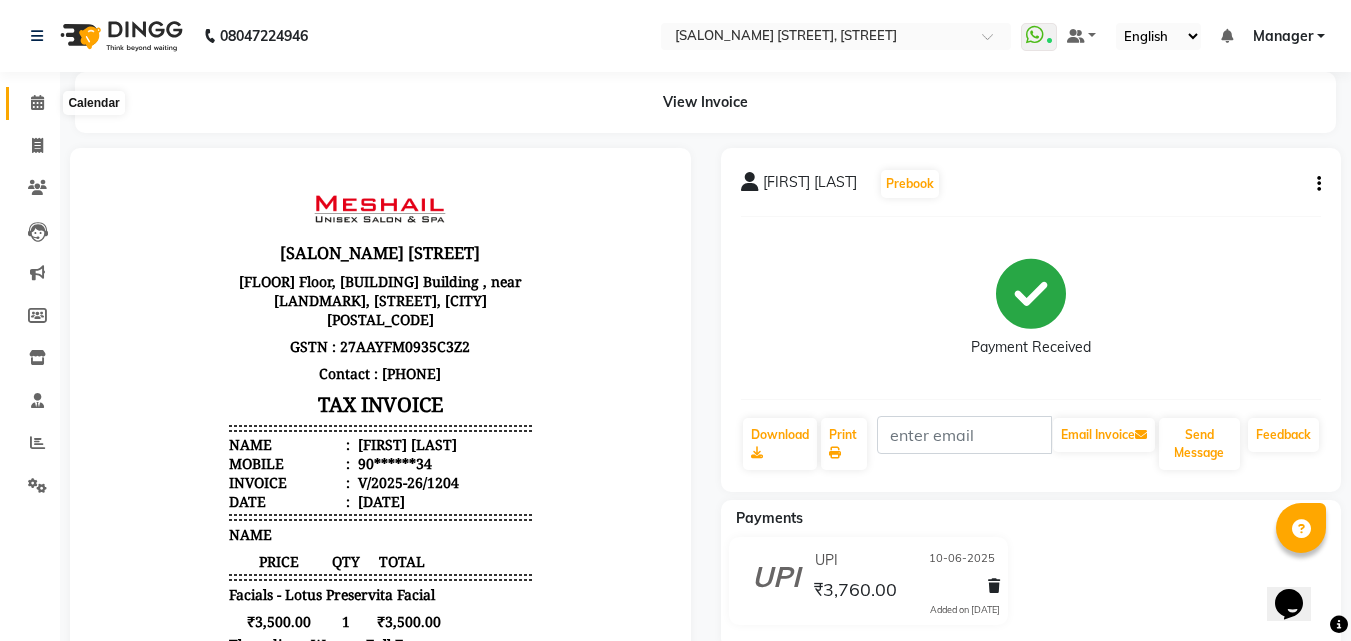 click 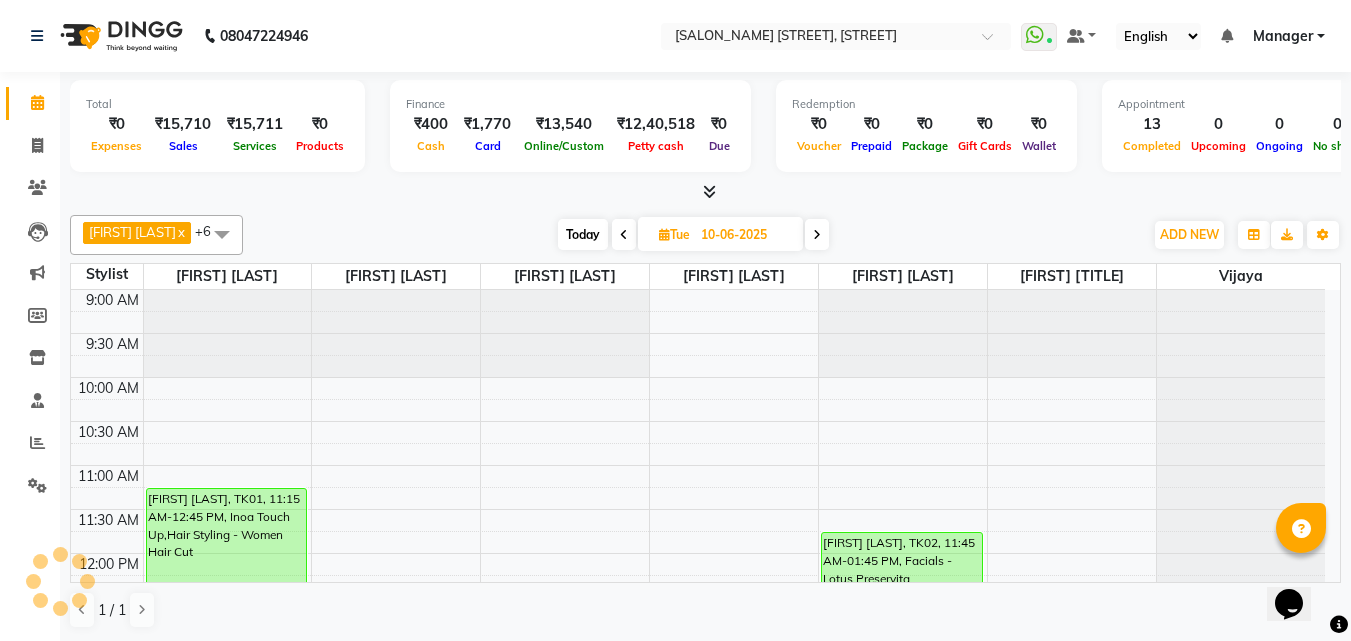 scroll, scrollTop: 0, scrollLeft: 0, axis: both 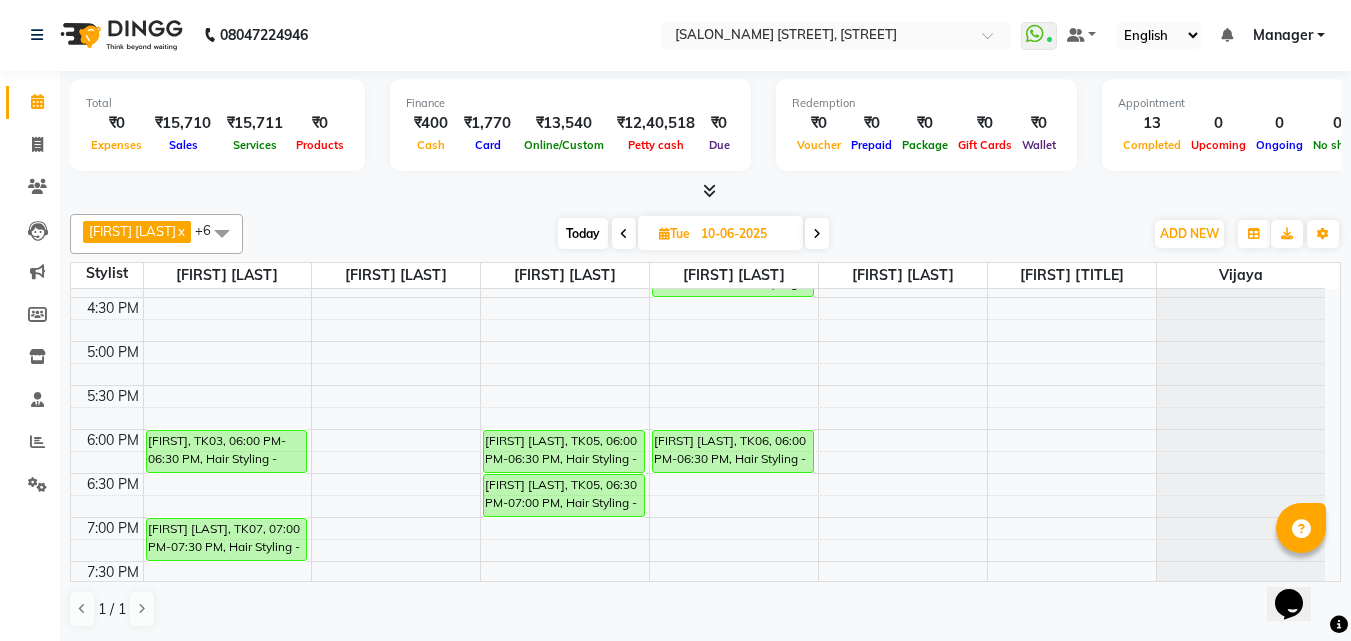 click on "Today" at bounding box center (583, 233) 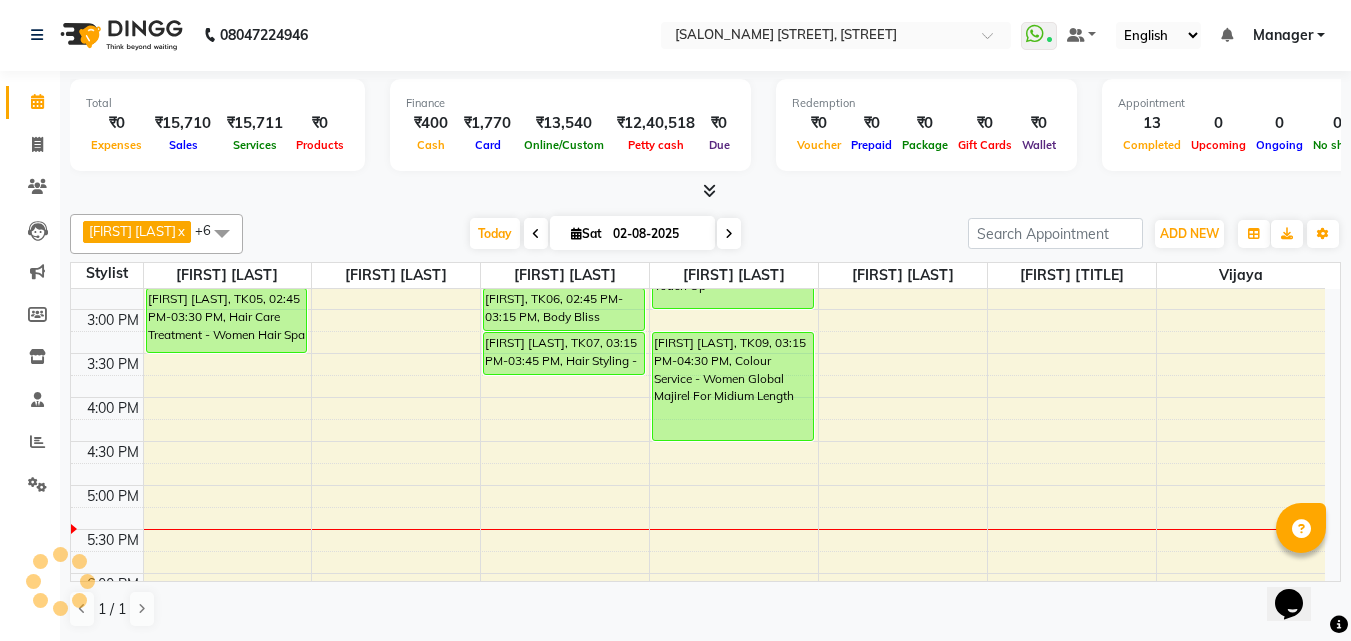 scroll, scrollTop: 505, scrollLeft: 0, axis: vertical 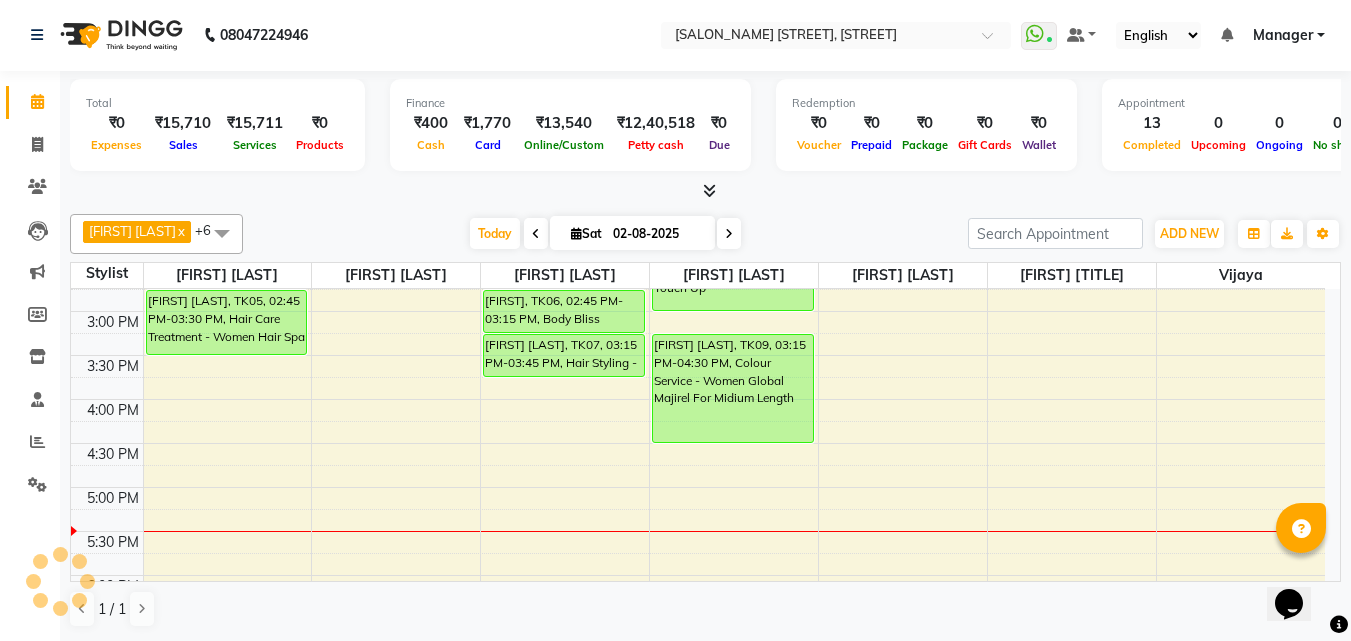 click on "9:00 AM 9:30 AM 10:00 AM 10:30 AM 11:00 AM 11:30 AM 12:00 PM 12:30 PM 1:00 PM 1:30 PM 2:00 PM 2:30 PM 3:00 PM 3:30 PM 4:00 PM 4:30 PM 5:00 PM 5:30 PM 6:00 PM 6:30 PM 7:00 PM 7:30 PM 8:00 PM 8:30 PM 9:00 PM 9:30 PM    [FIRST] [LAST], TK04, 12:30 PM-01:00 PM, Hair Styling - Women Hair Blowdry Up To Shoulder    [FIRST] [LAST], TK04, 01:00 PM-01:30 PM, Dandruff tretment    [FIRST] [LAST], TK03, 01:30 PM-02:00 PM, Hair Styling - Women Hair Cut    [FIRST] [LAST], TK05, 02:00 PM-02:45 PM, Inoa Touch Up    [FIRST] [LAST], TK05, 02:45 PM-03:30 PM, Hair Care Treatment - Women Hair Spa    [FIRST], TK06, 02:15 PM-02:45 PM, Hair Styling - Women Hair Cut With Wash    [FIRST], TK06, 02:45 PM-03:15 PM, Body Bliss Massage - Head Massage- (30 min)    [FIRST] [LAST], TK07, 03:15 PM-03:45 PM, Hair Styling - Women Hair Cut    [FIRST] [LAST], TK01, 10:30 AM-11:00 AM, Hair Styling - Men Hair Cut    [FIRST] [LAST], TK01, 11:00 AM-11:30 AM, Hair Styling - Men Beard Trim" at bounding box center [698, 355] 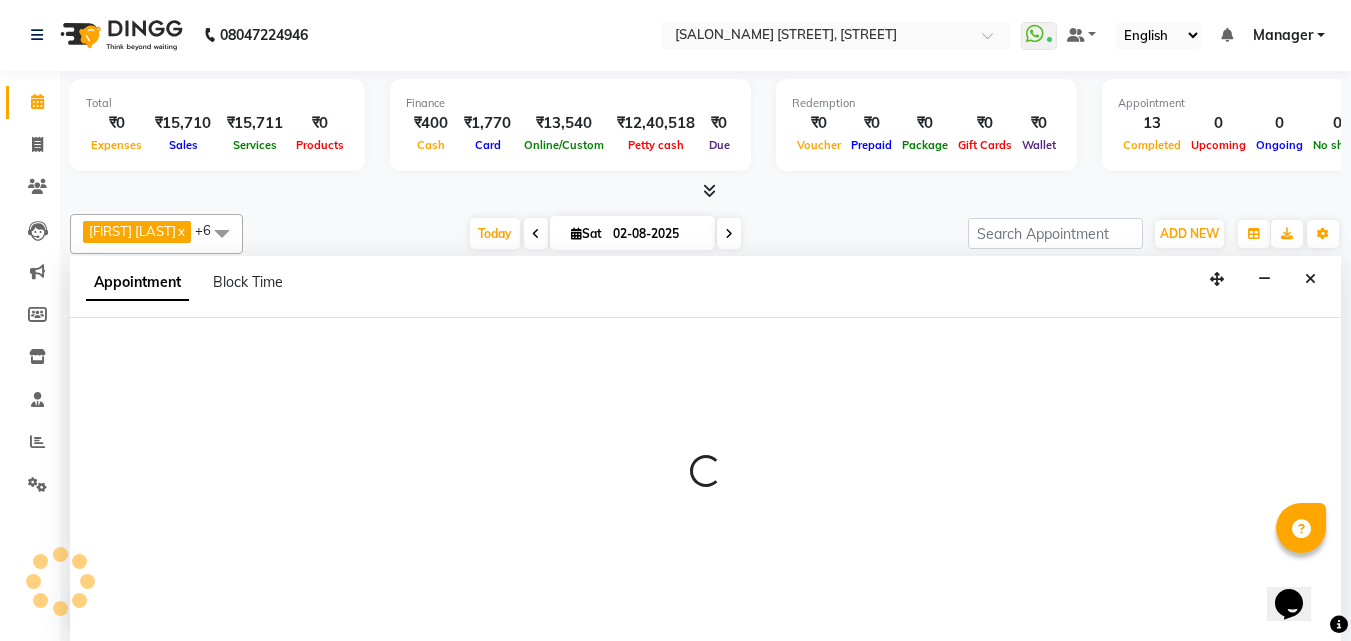 select on "52969" 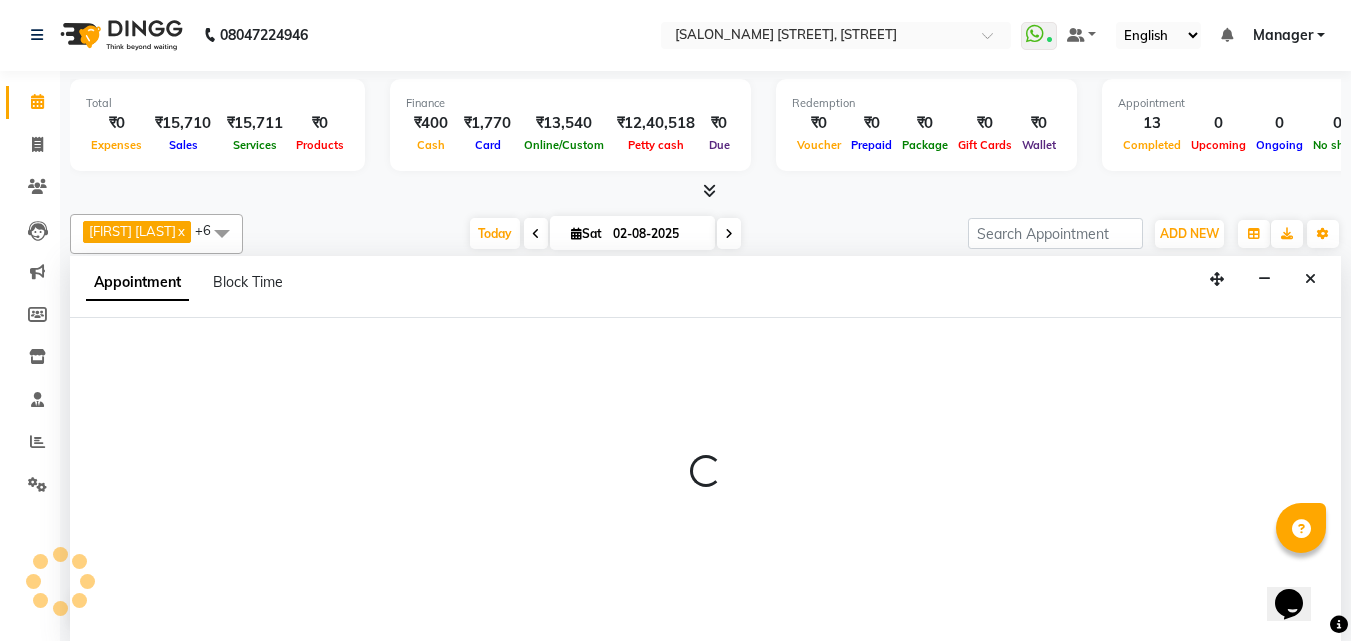 select on "1020" 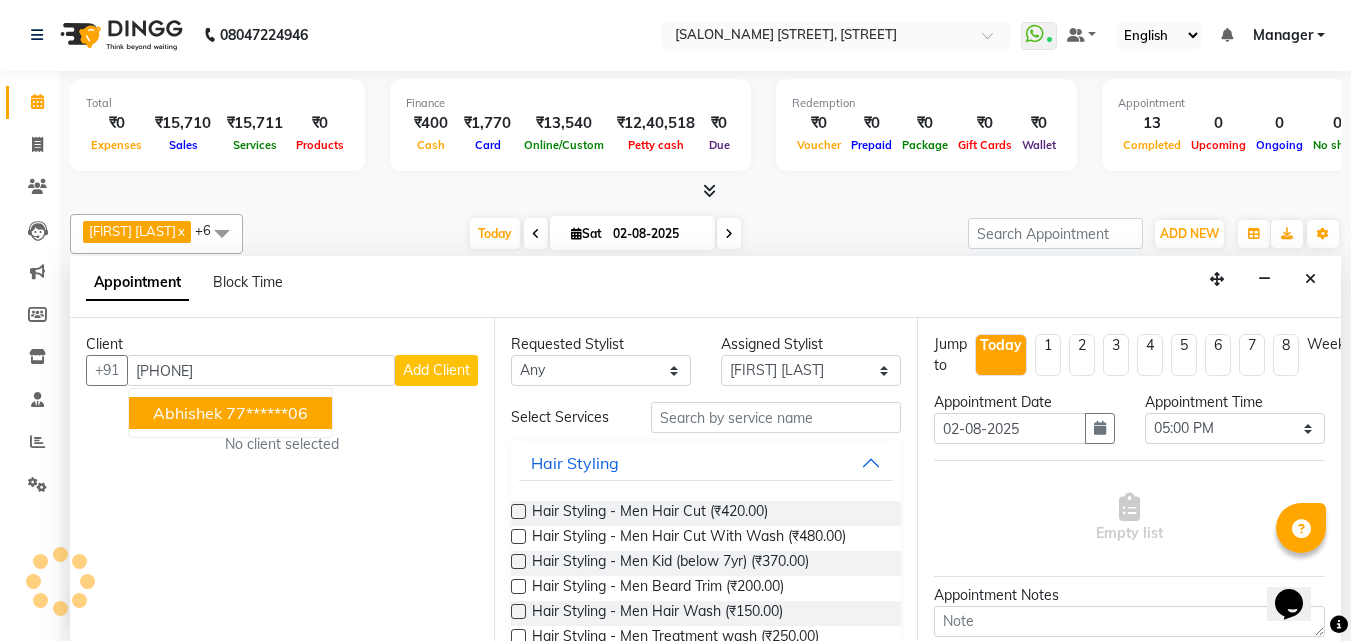 click on "77******06" at bounding box center [267, 413] 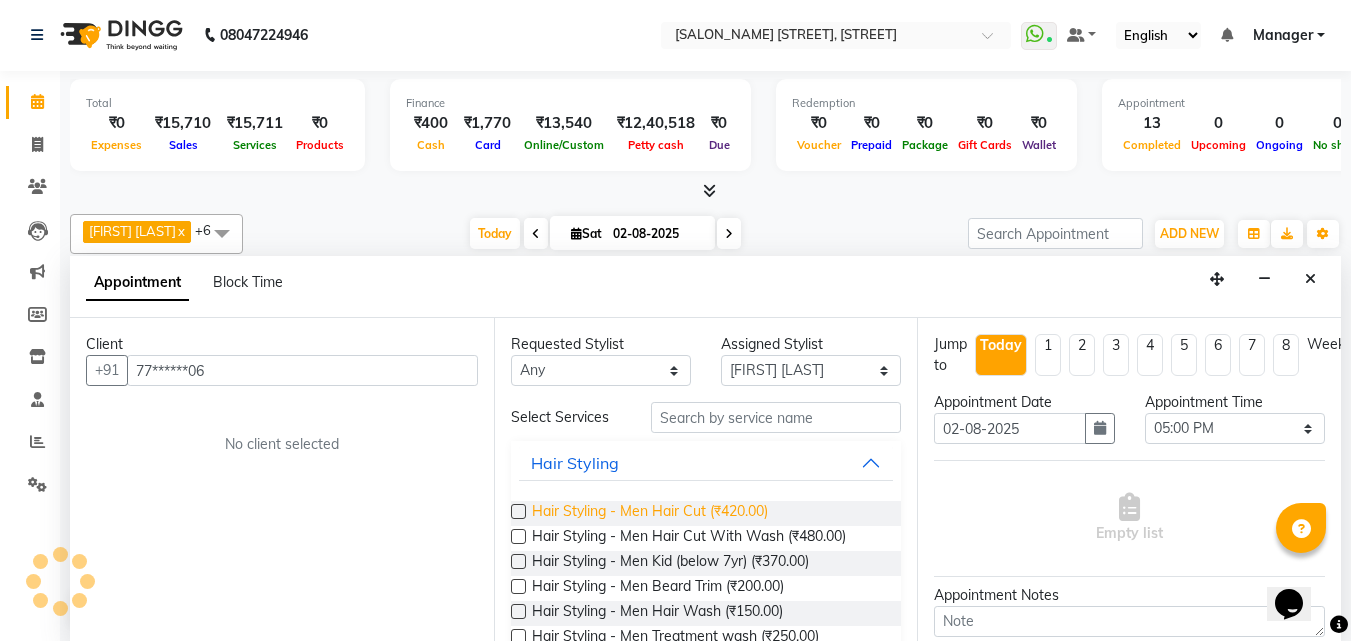type on "77******06" 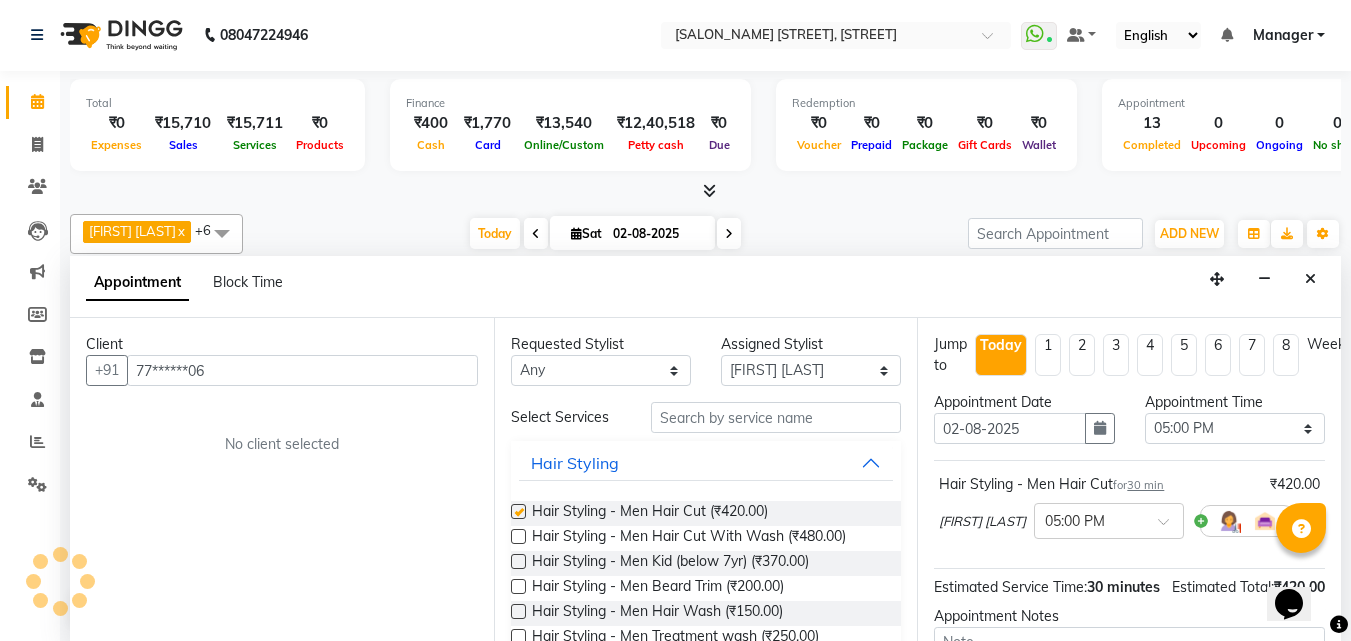 checkbox on "false" 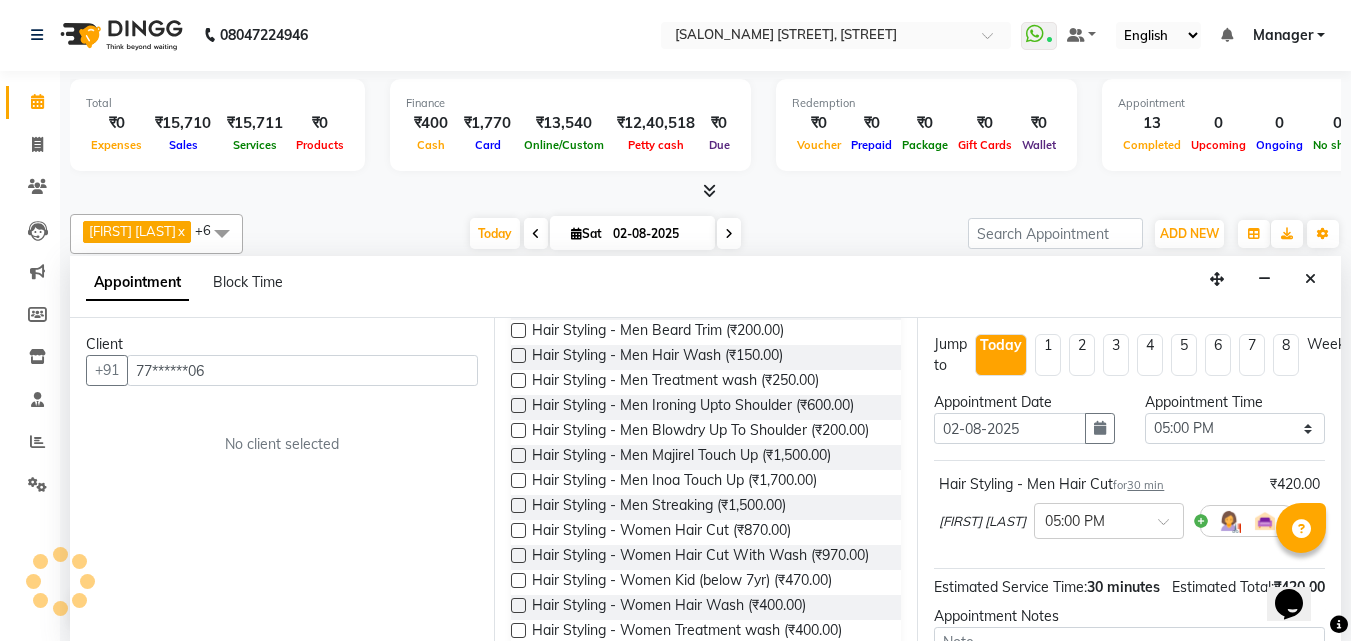scroll, scrollTop: 500, scrollLeft: 0, axis: vertical 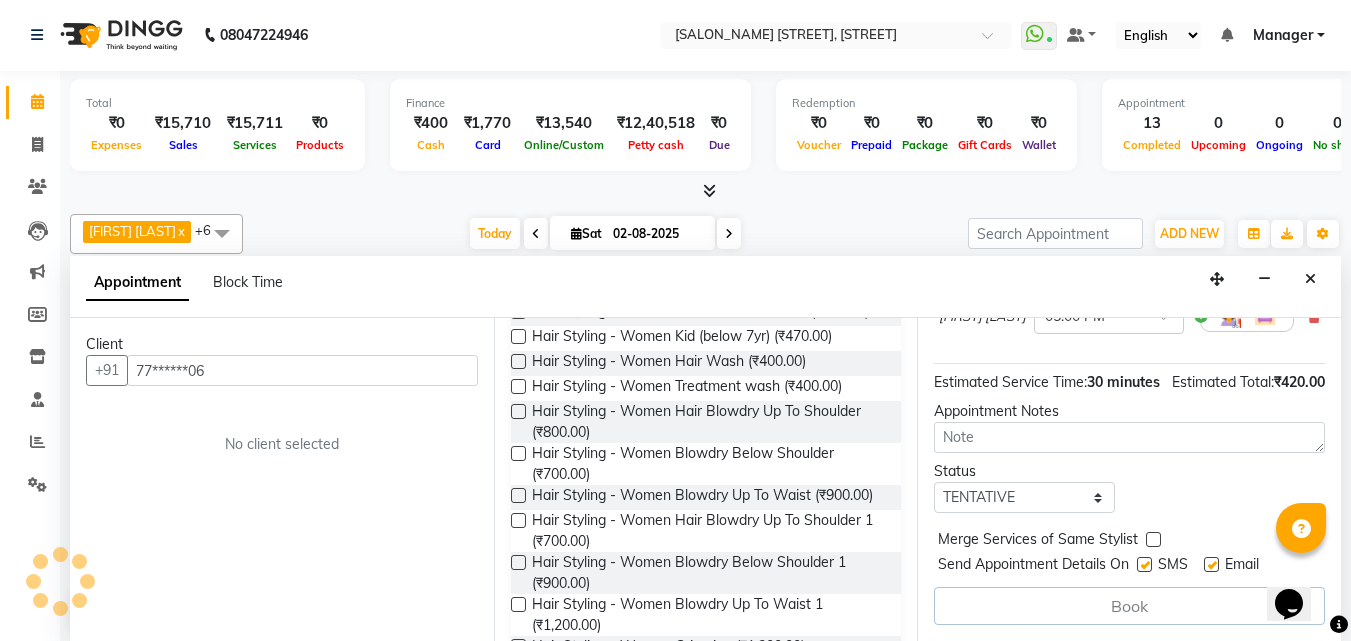 click at bounding box center (1144, 564) 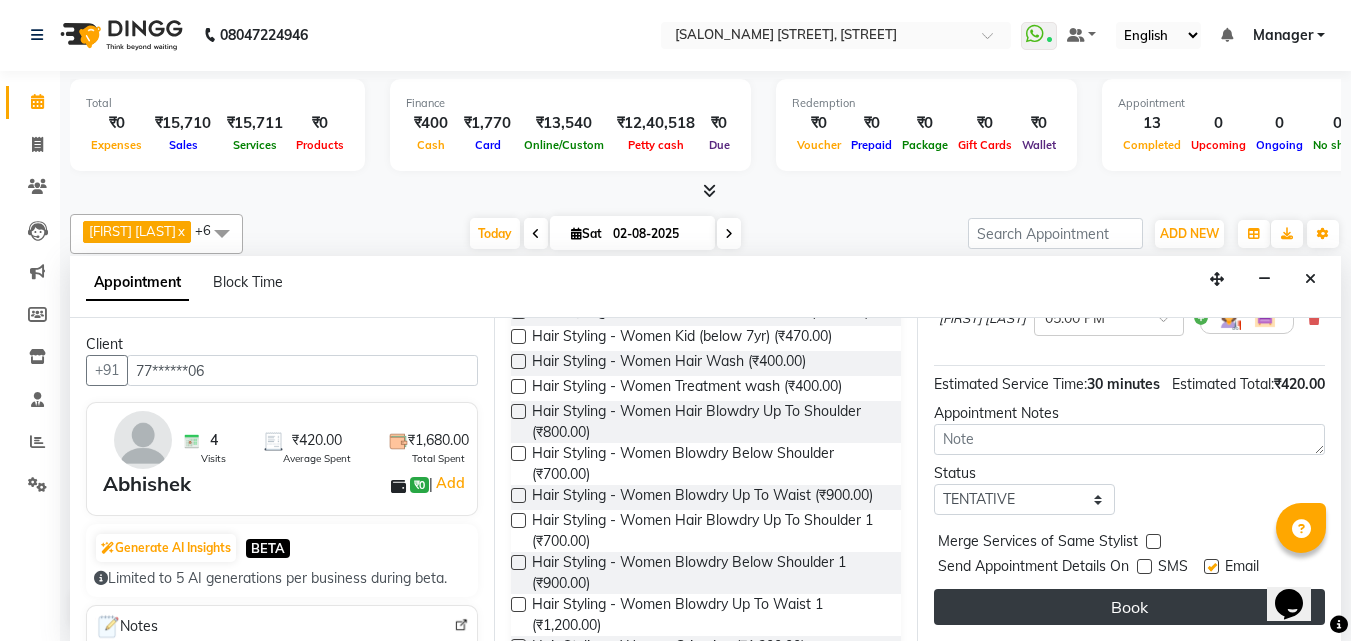scroll, scrollTop: 239, scrollLeft: 0, axis: vertical 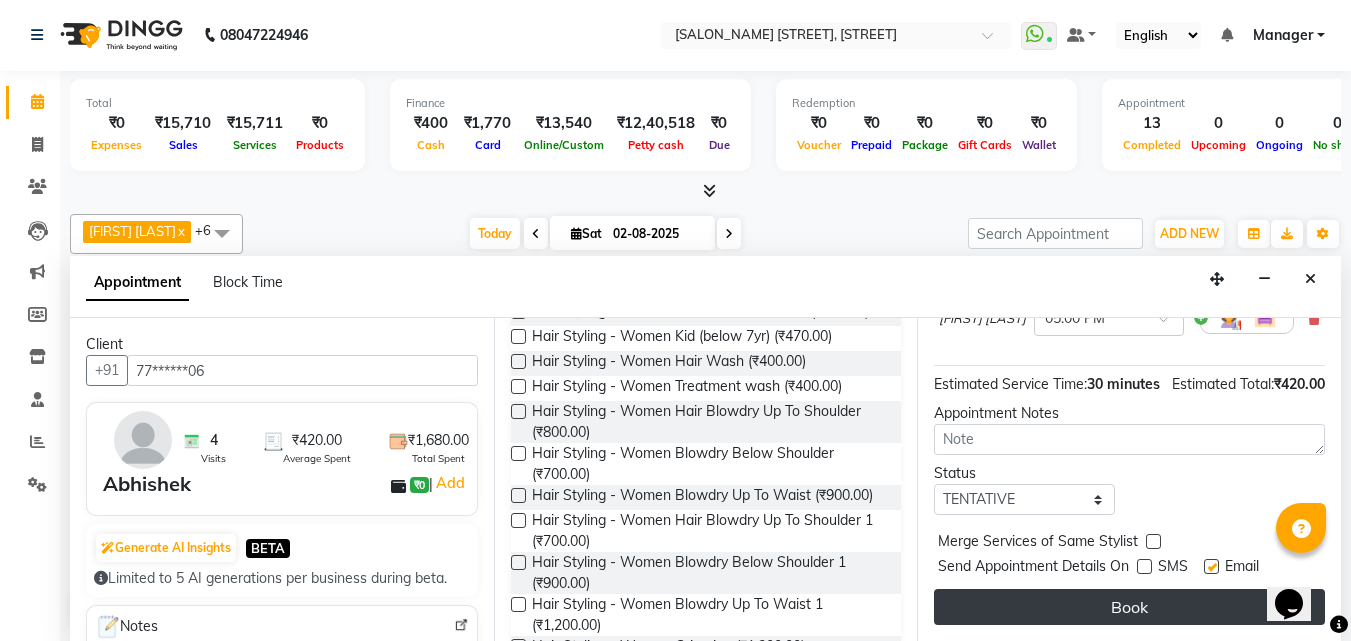 click on "Book" at bounding box center (1129, 607) 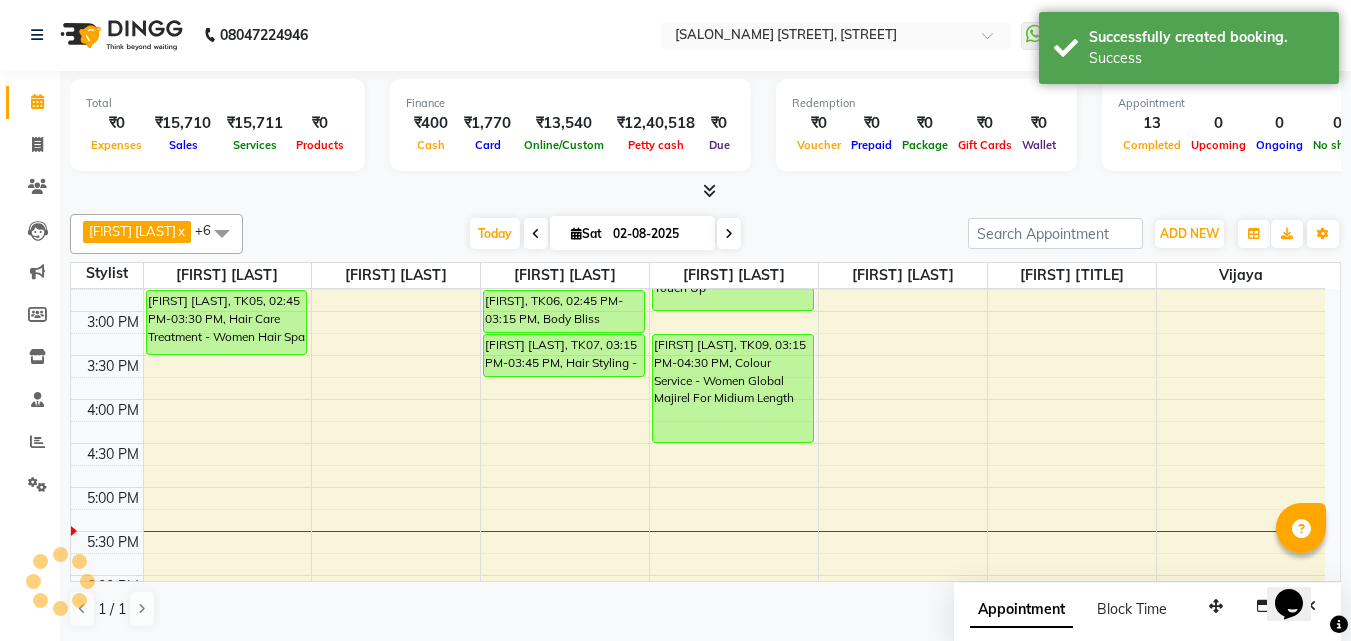 scroll, scrollTop: 0, scrollLeft: 0, axis: both 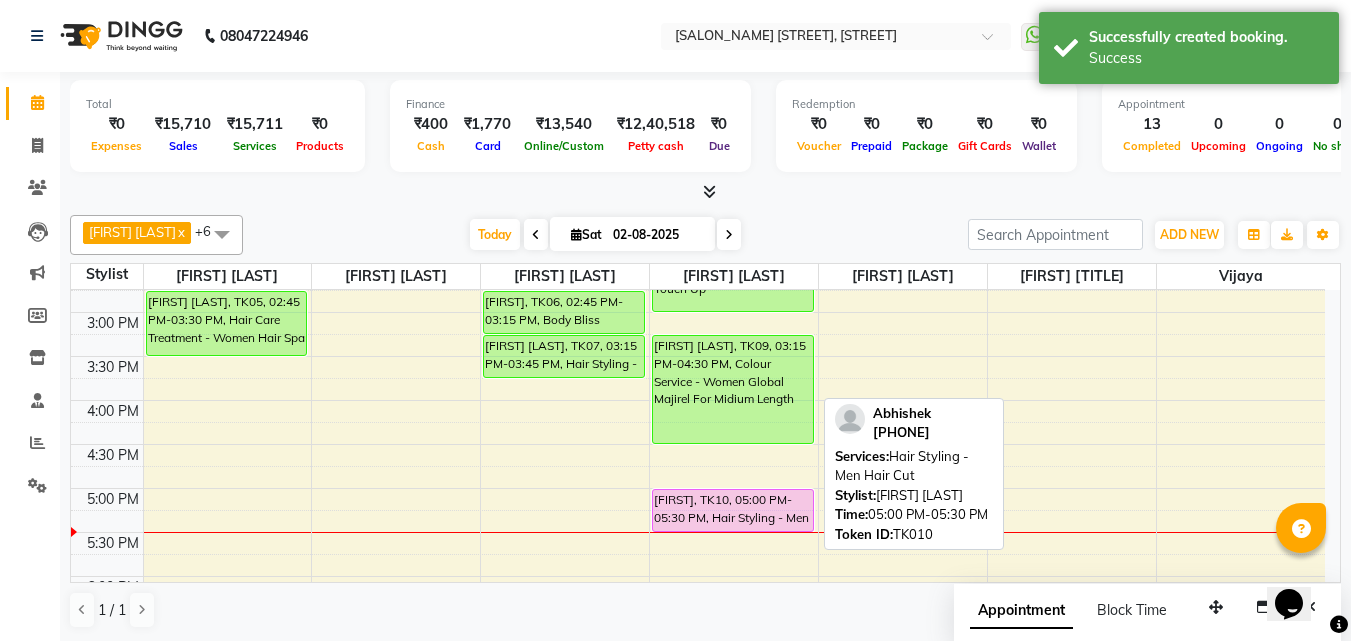 click on "[FIRST], TK10, 05:00 PM-05:30 PM, Hair Styling - Men Hair Cut" at bounding box center (733, 510) 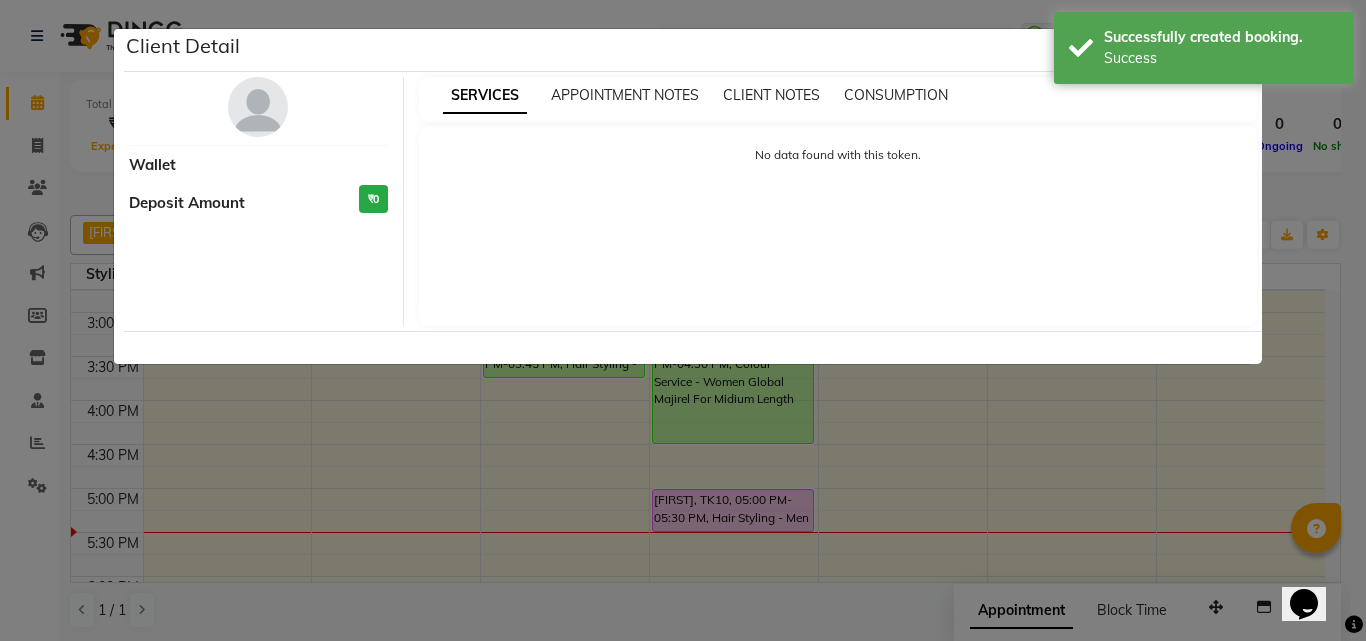select on "7" 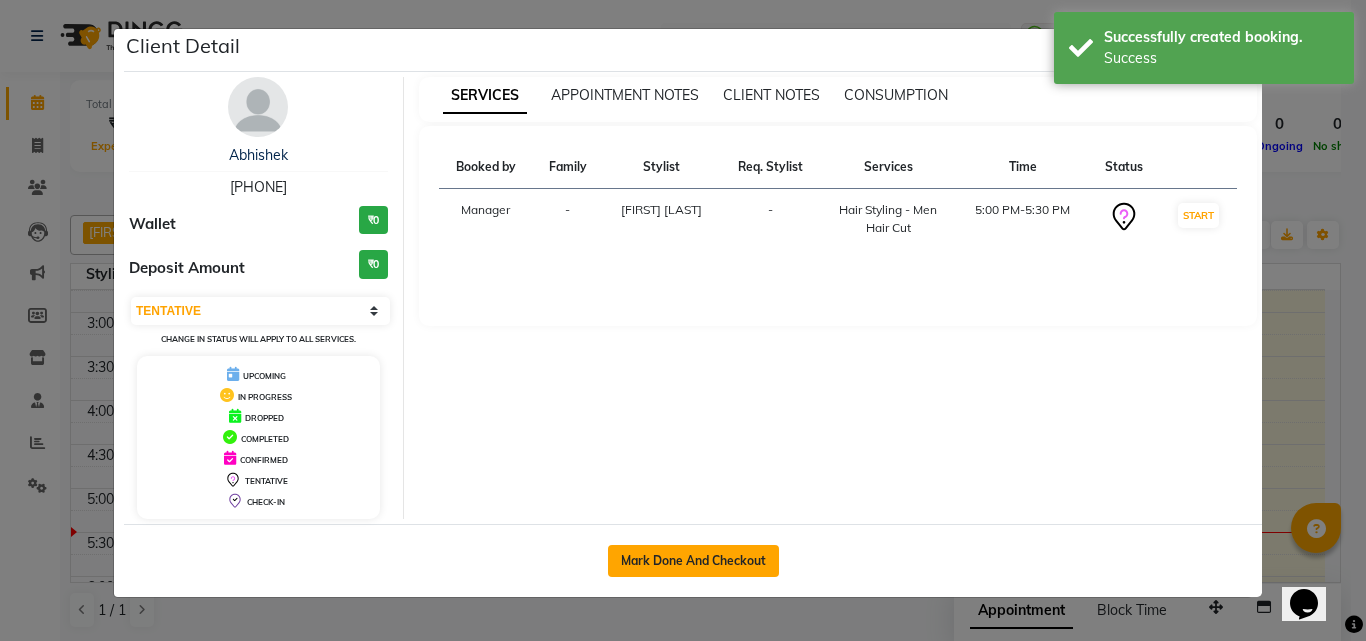 click on "Mark Done And Checkout" 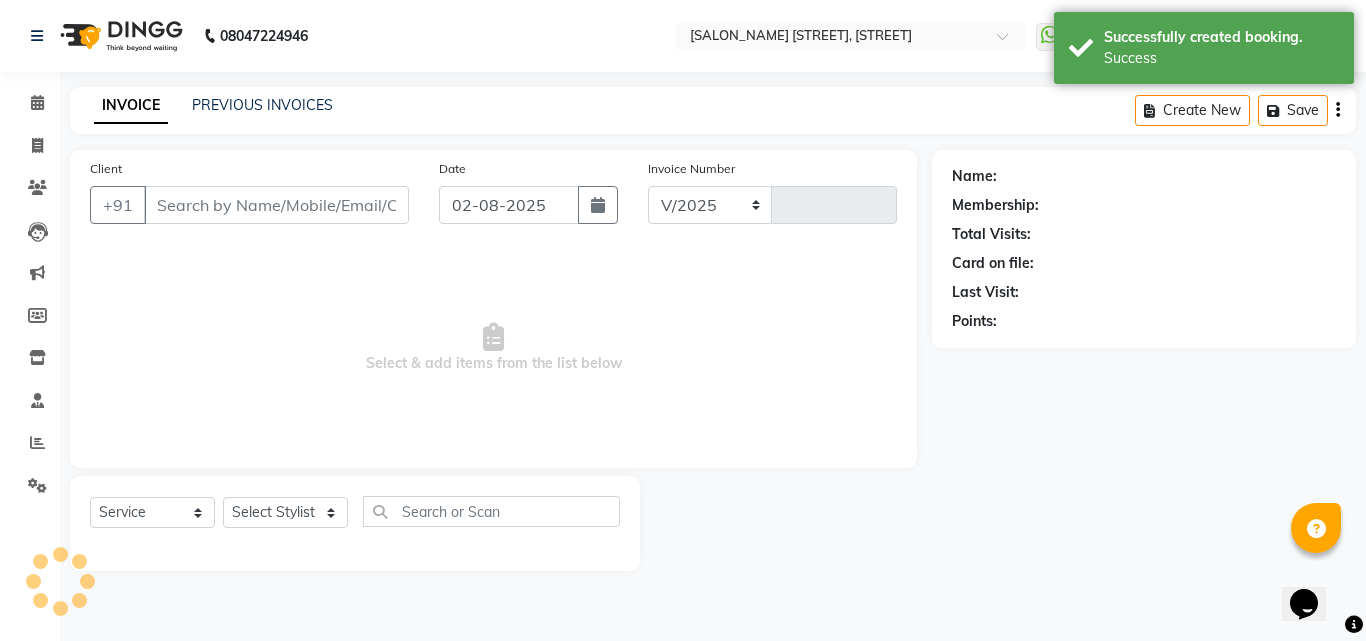select on "6713" 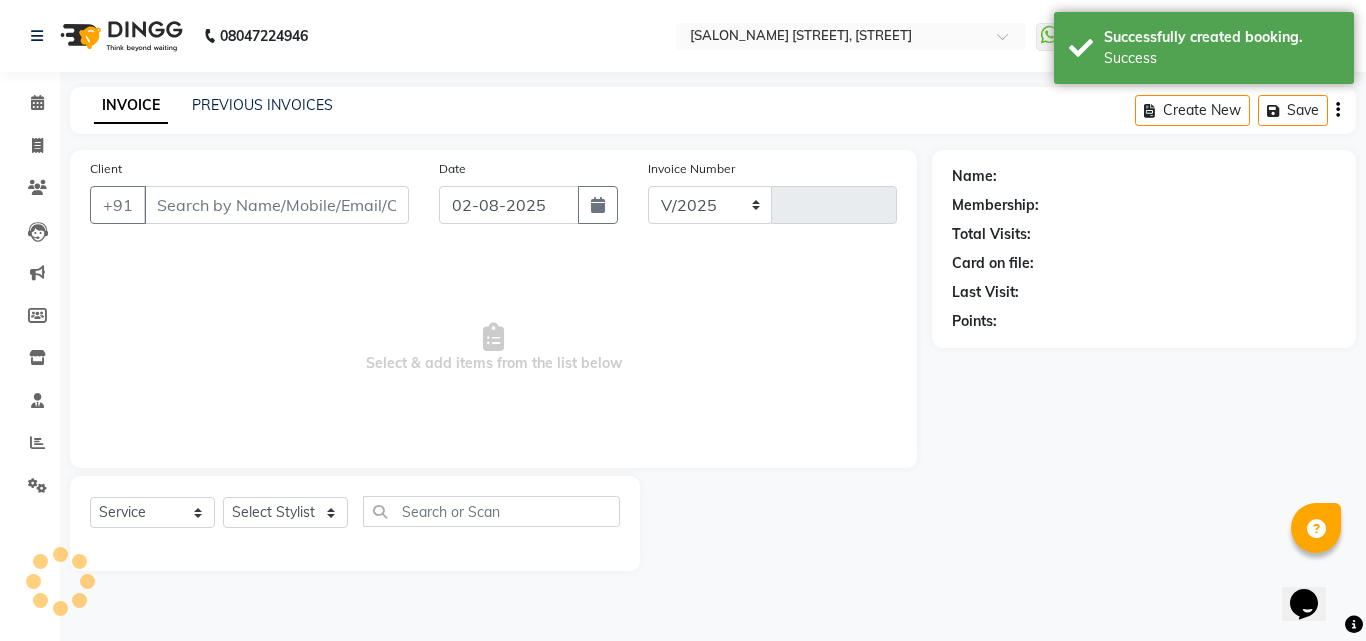 type on "1998" 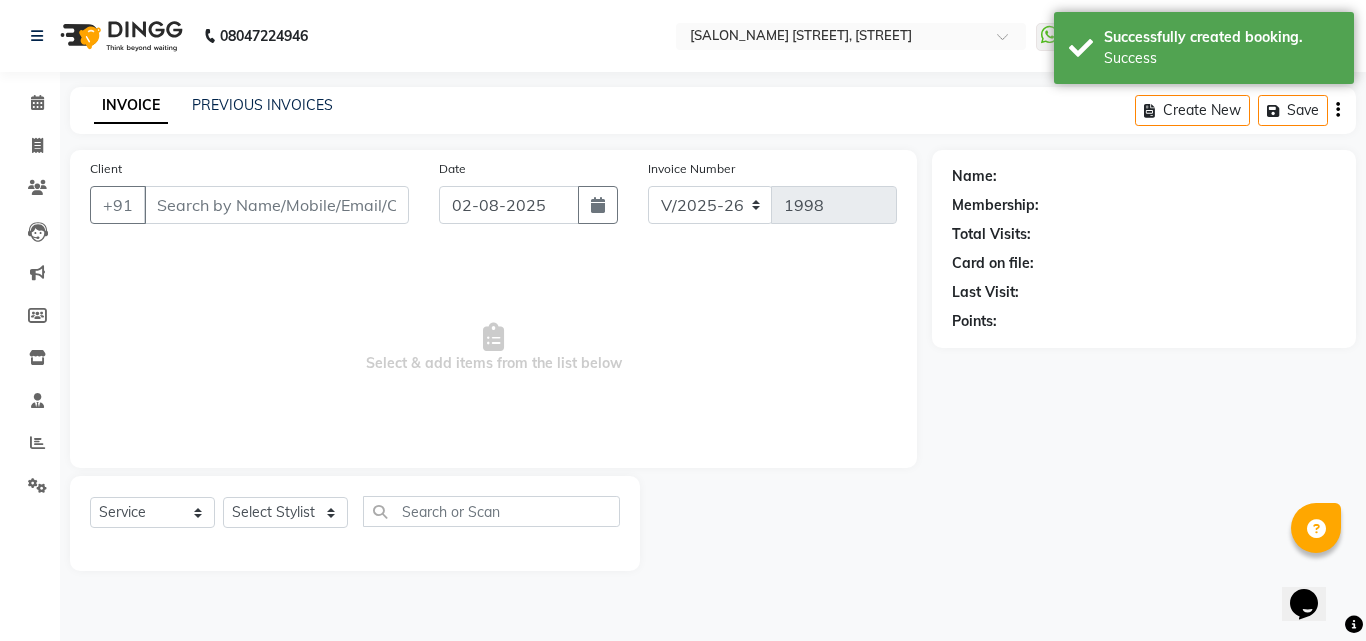 type on "77******06" 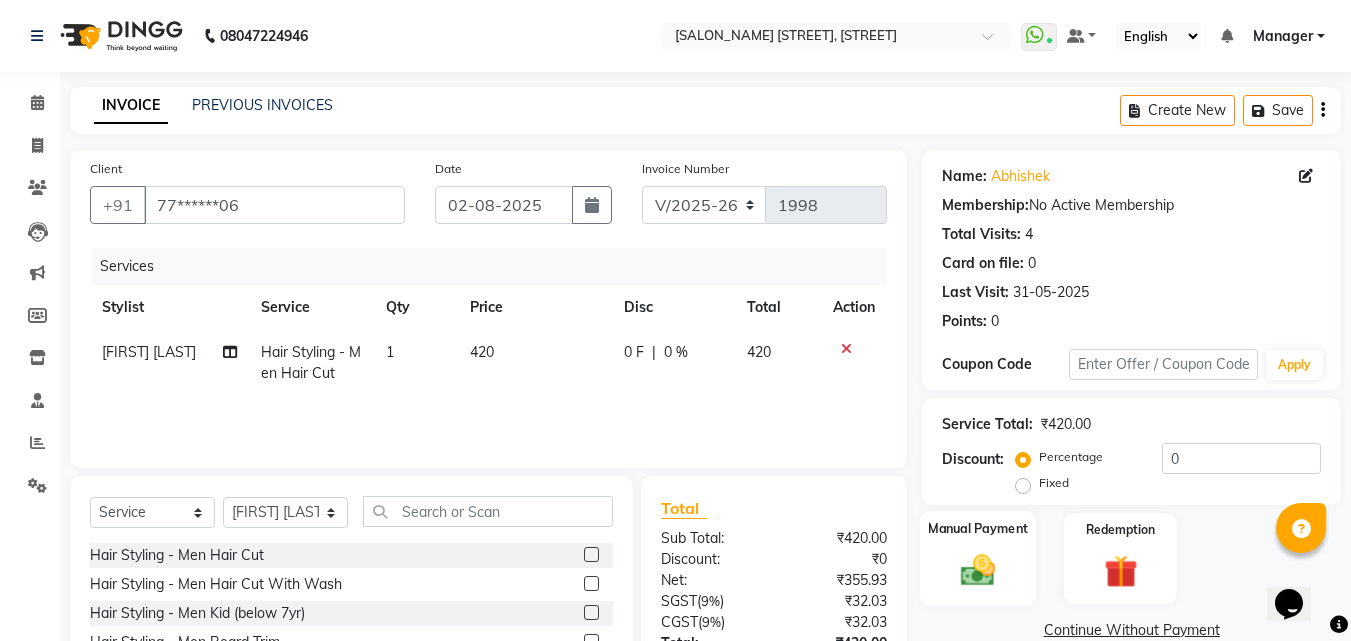 click on "Manual Payment" 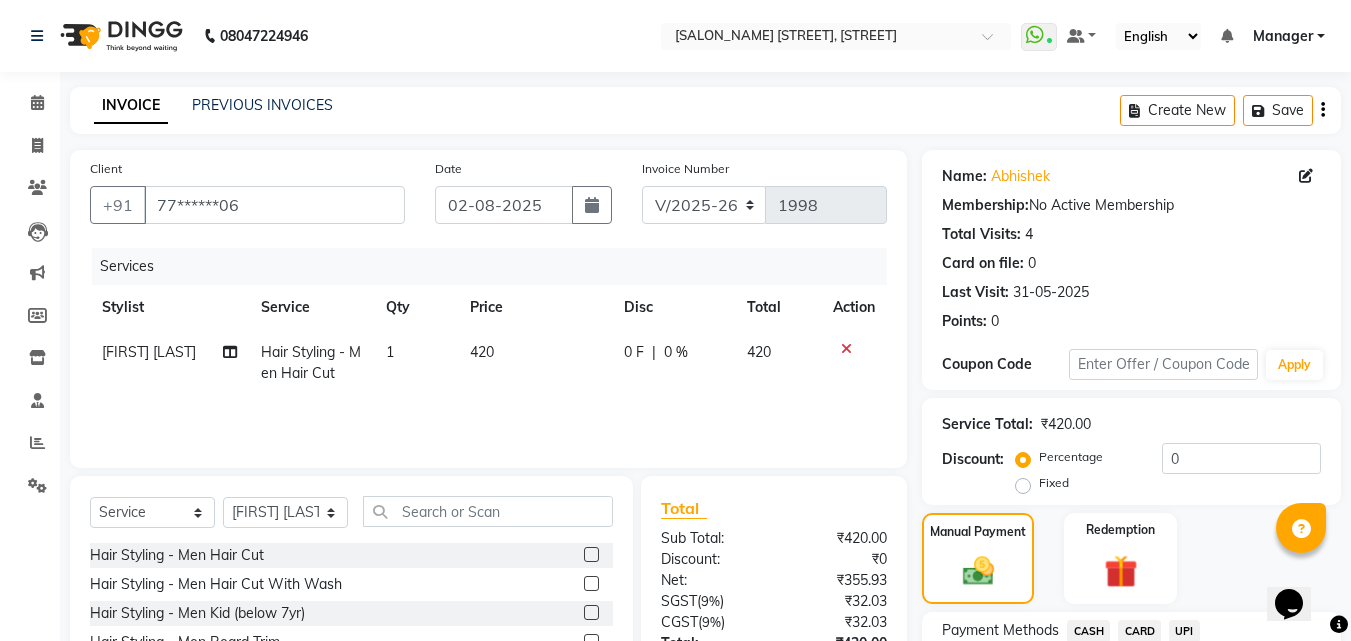 scroll, scrollTop: 162, scrollLeft: 0, axis: vertical 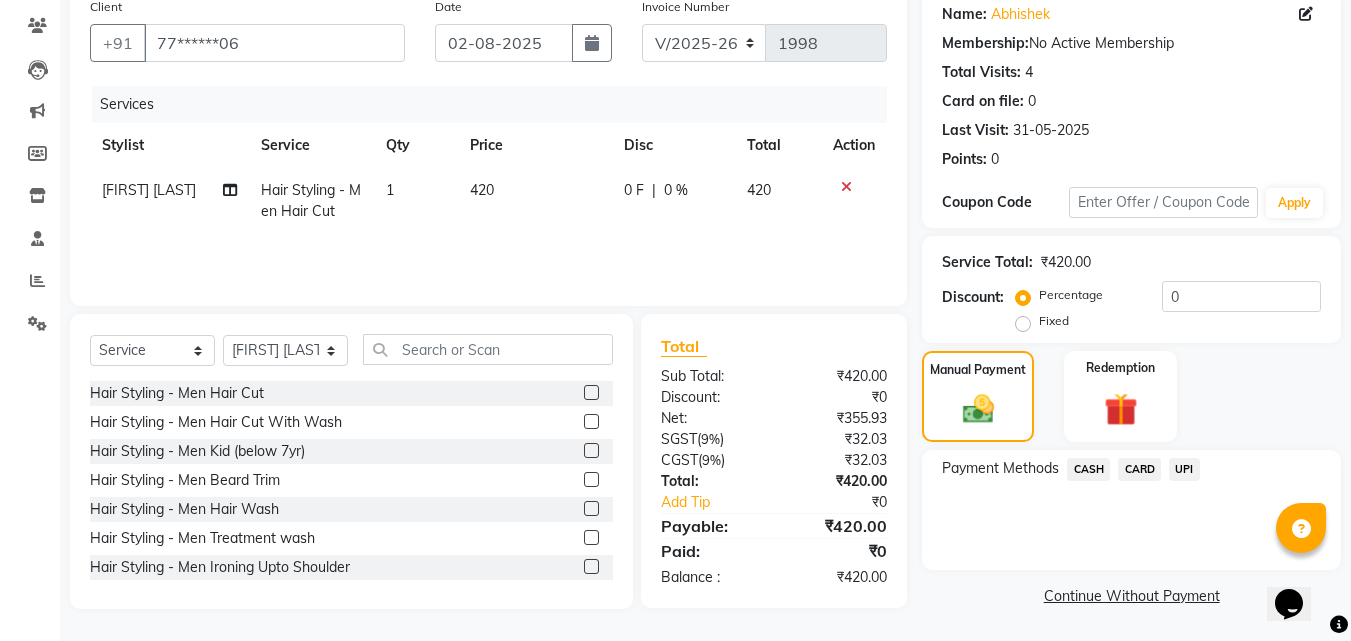 click on "UPI" 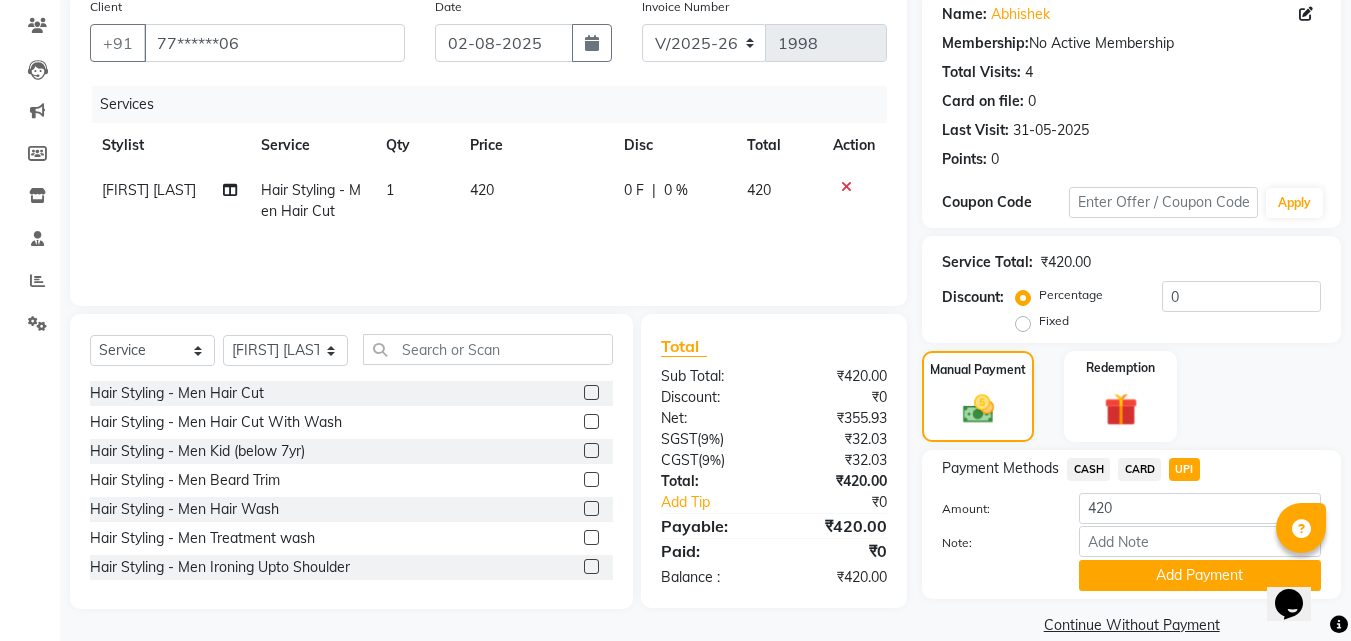 scroll, scrollTop: 191, scrollLeft: 0, axis: vertical 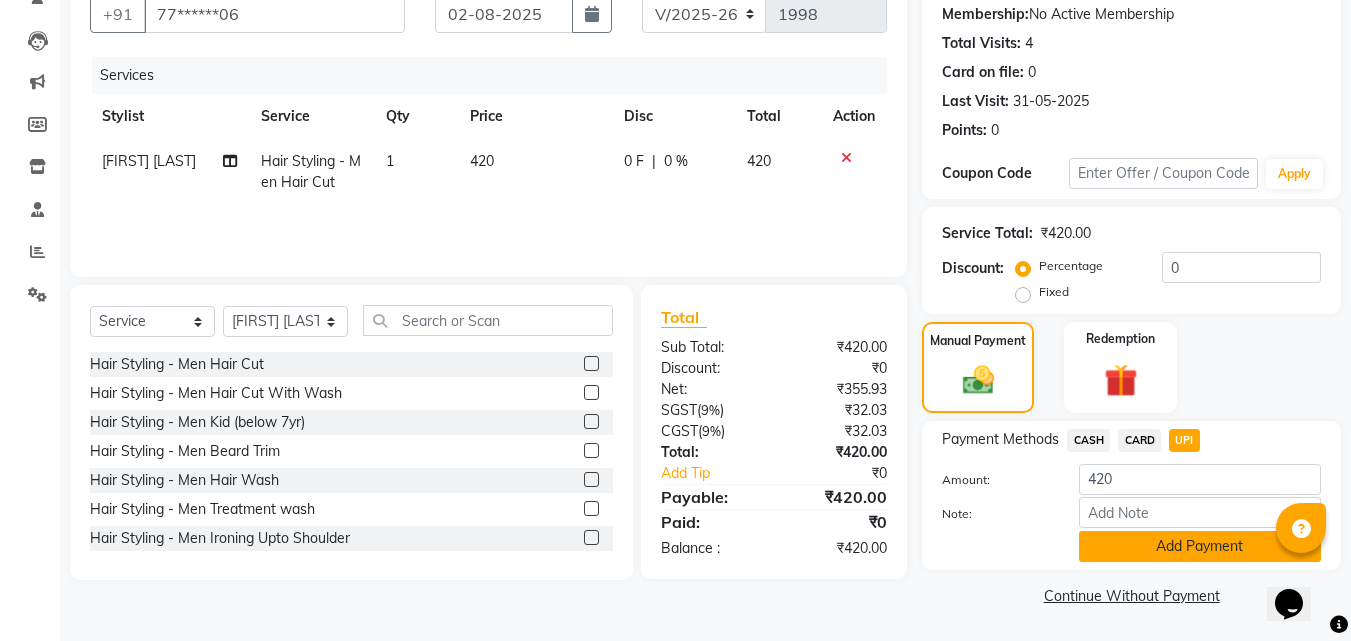 click on "Add Payment" 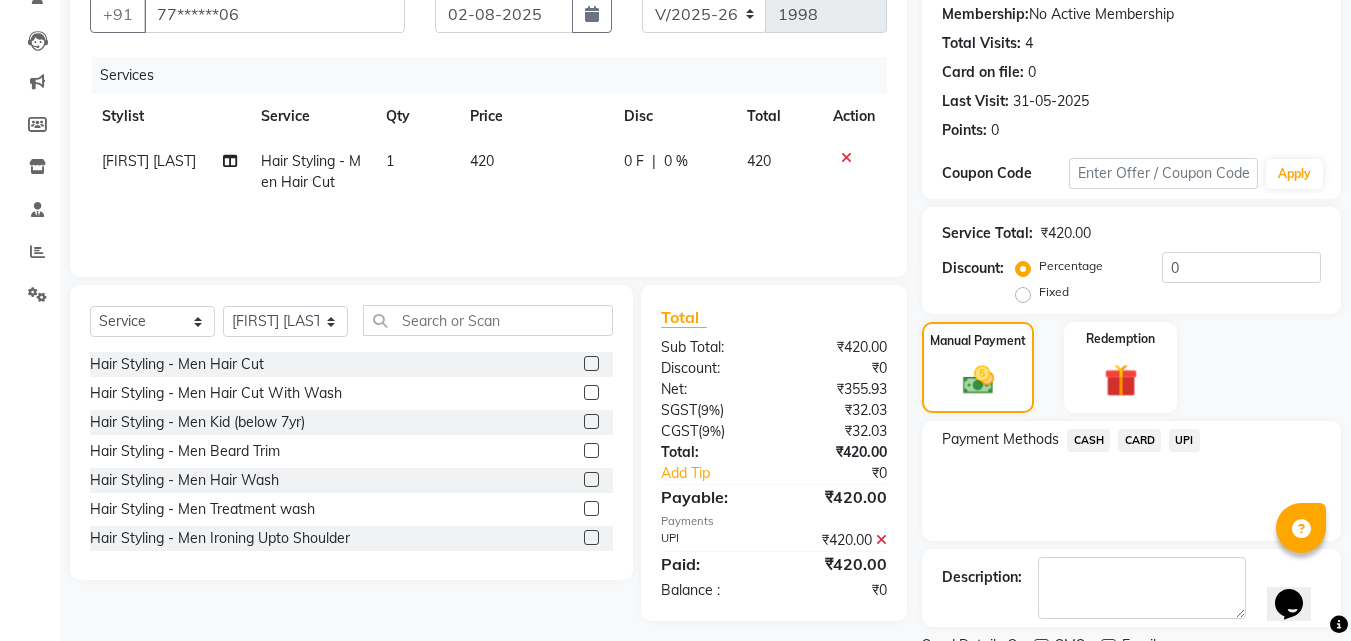 scroll, scrollTop: 275, scrollLeft: 0, axis: vertical 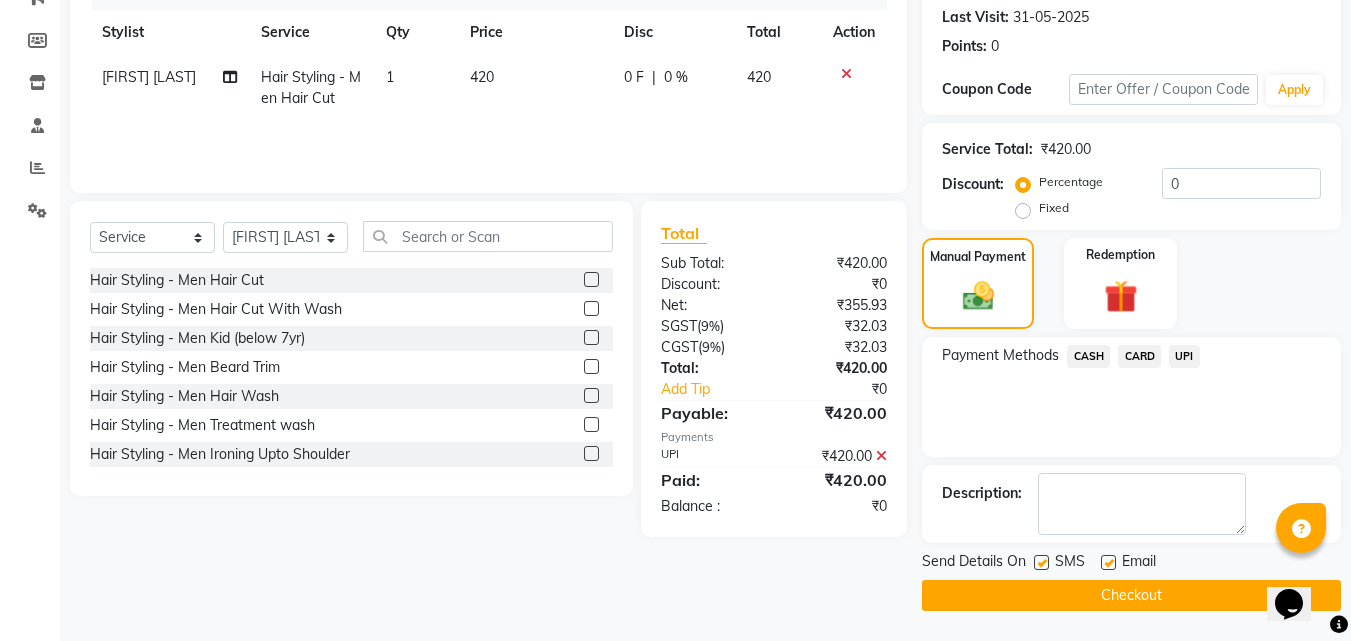 click 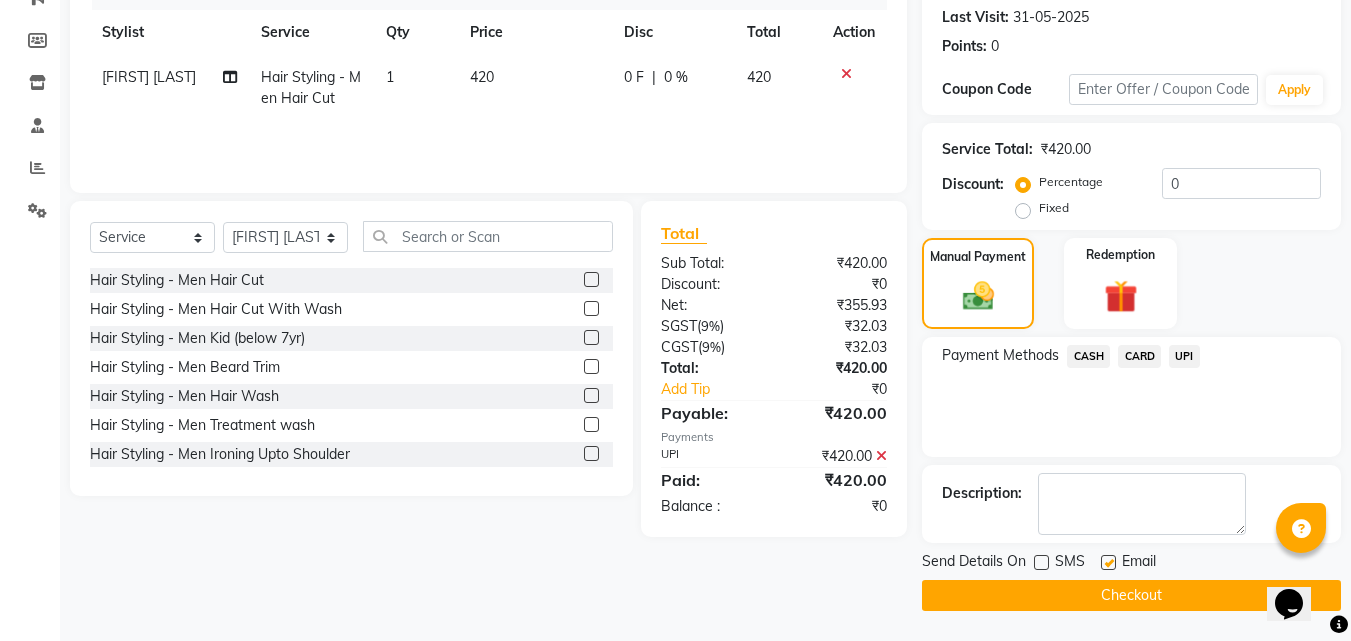 click on "Checkout" 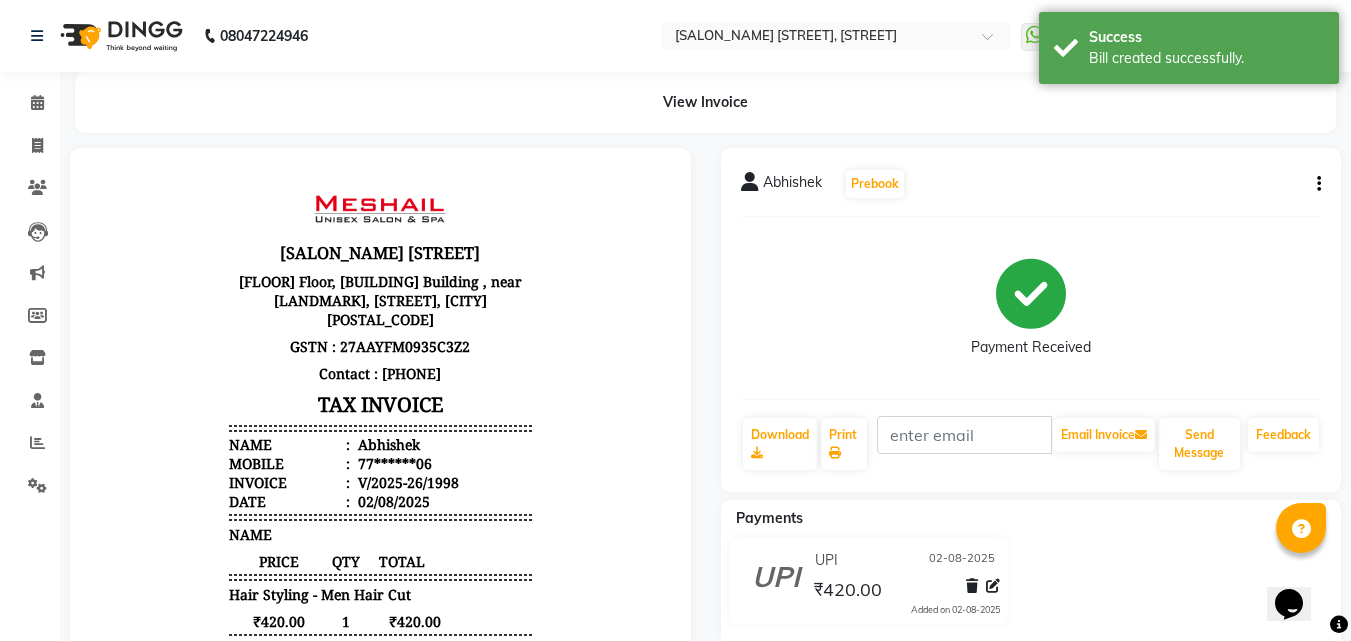 scroll, scrollTop: 0, scrollLeft: 0, axis: both 